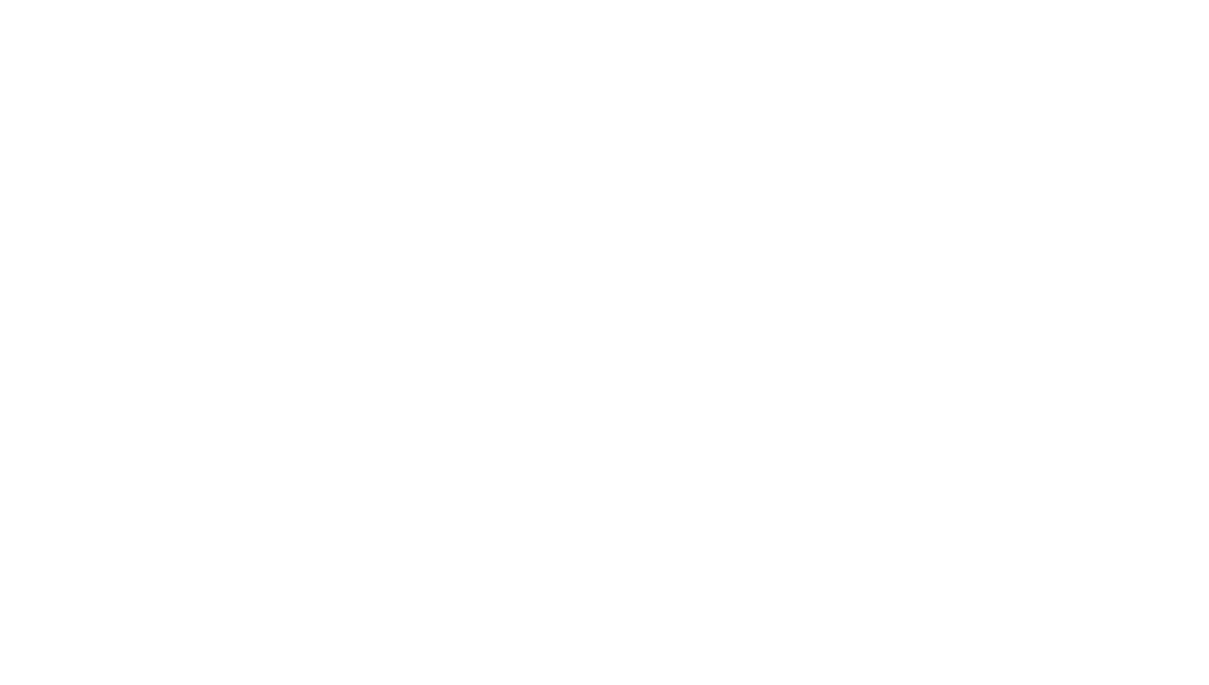 scroll, scrollTop: 0, scrollLeft: 0, axis: both 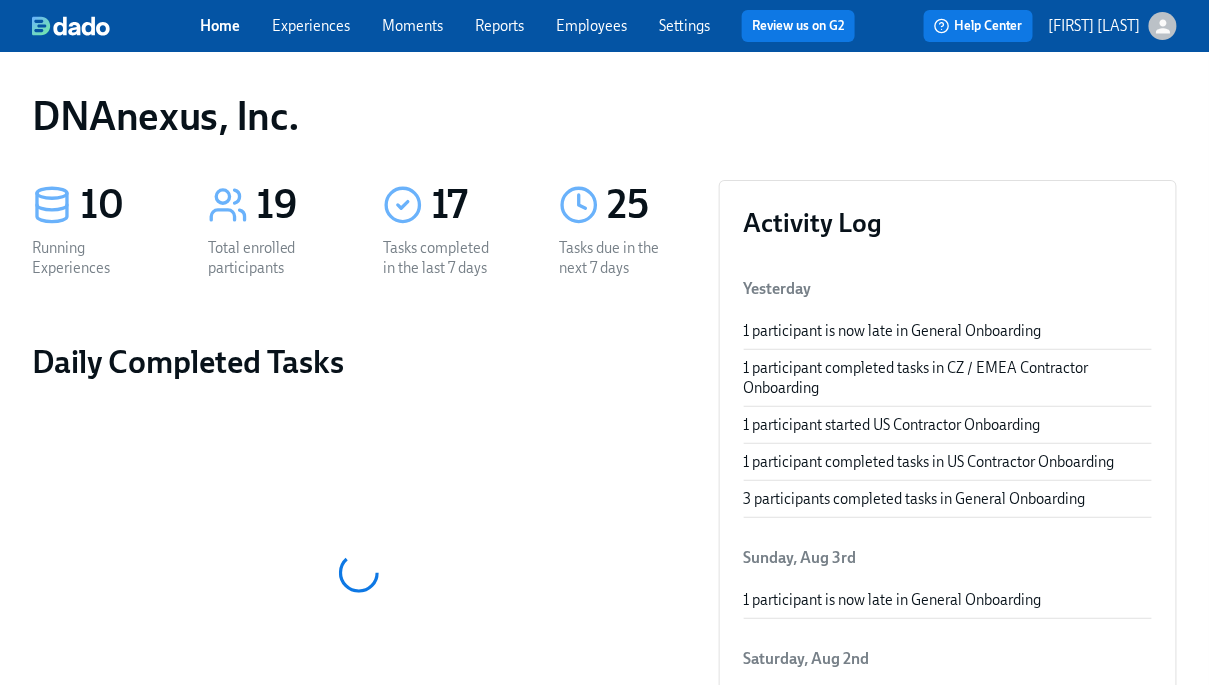 click on "Experiences" at bounding box center (311, 26) 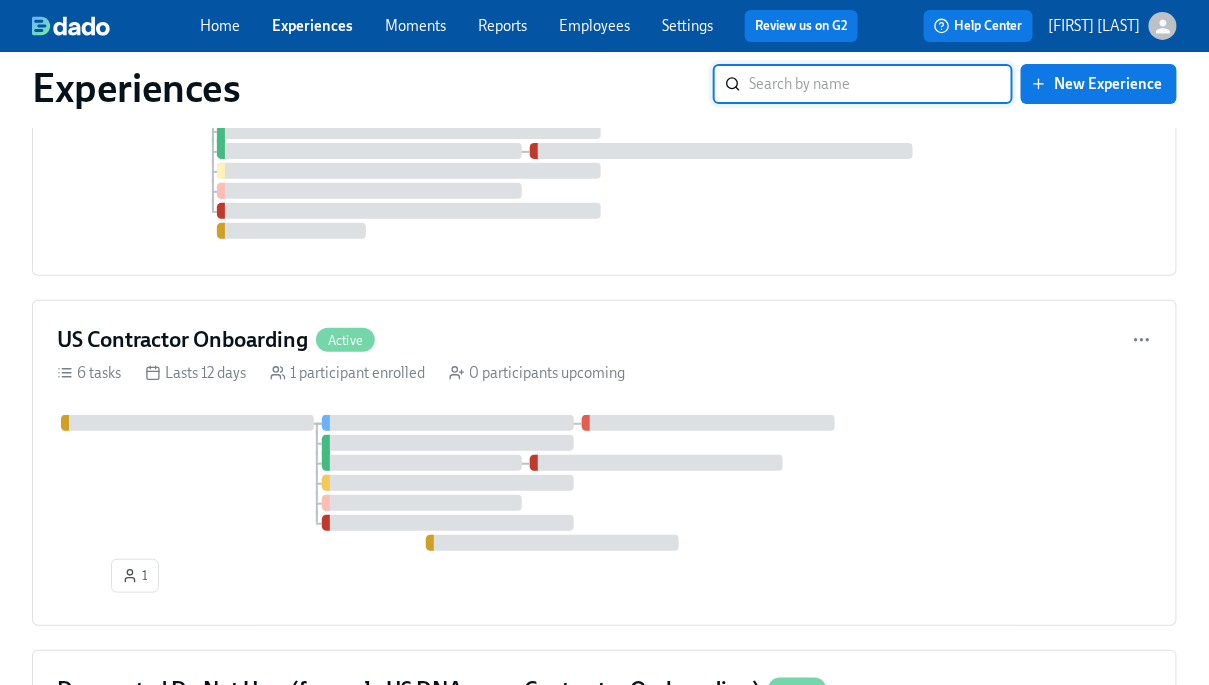 scroll, scrollTop: 2112, scrollLeft: 0, axis: vertical 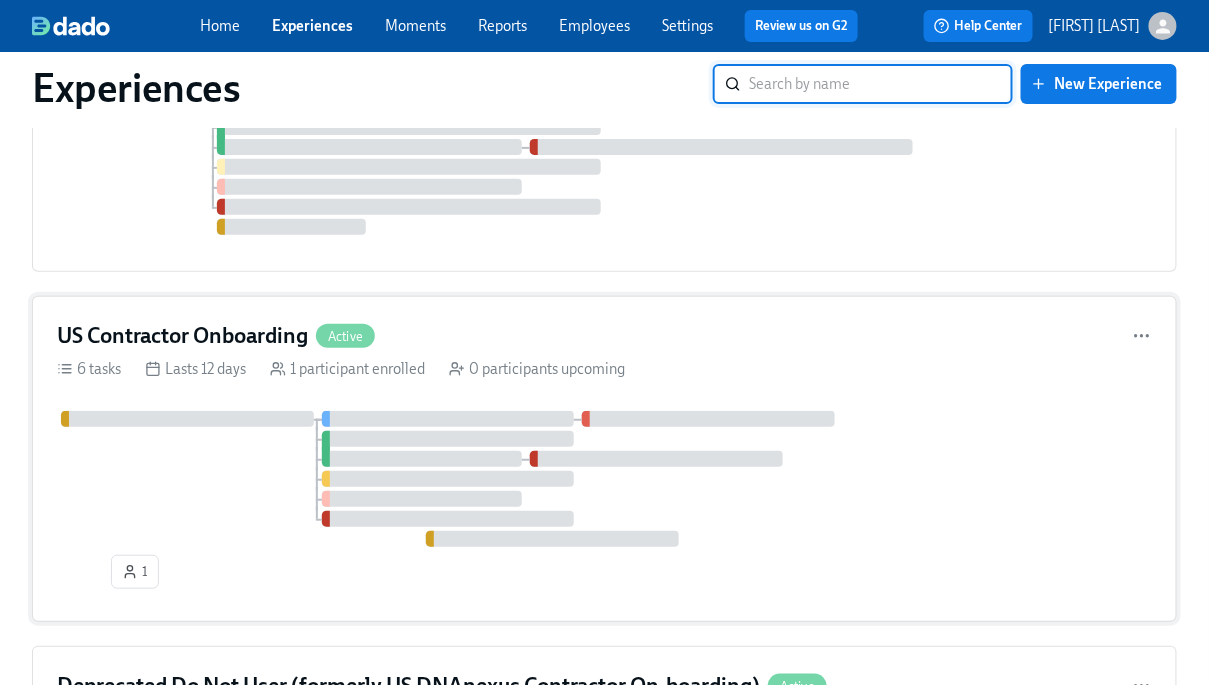 click at bounding box center [604, 479] 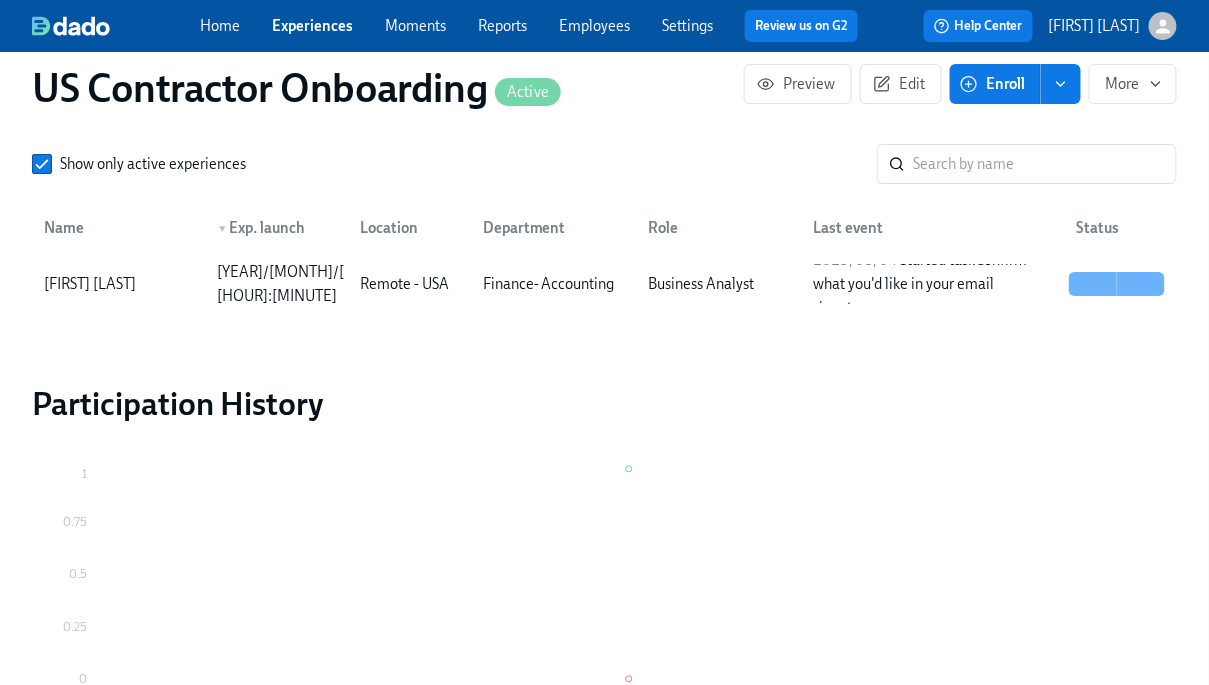 scroll, scrollTop: 1856, scrollLeft: 0, axis: vertical 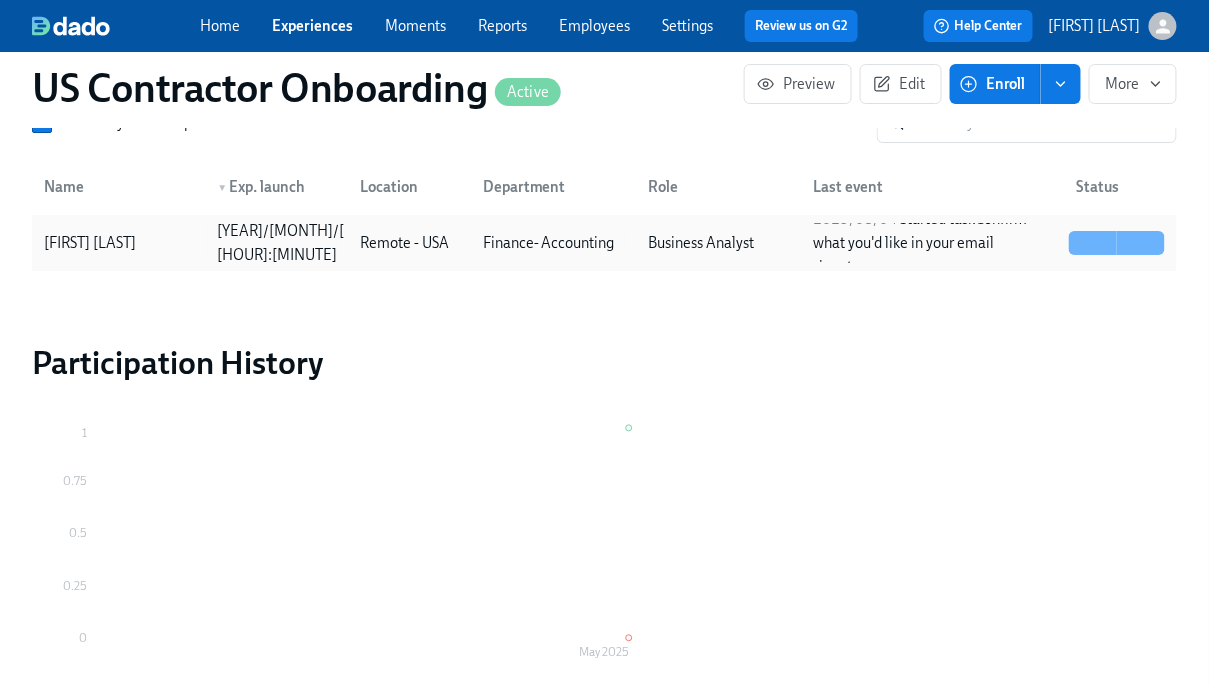click on "Benji Sanderson" at bounding box center [90, 243] 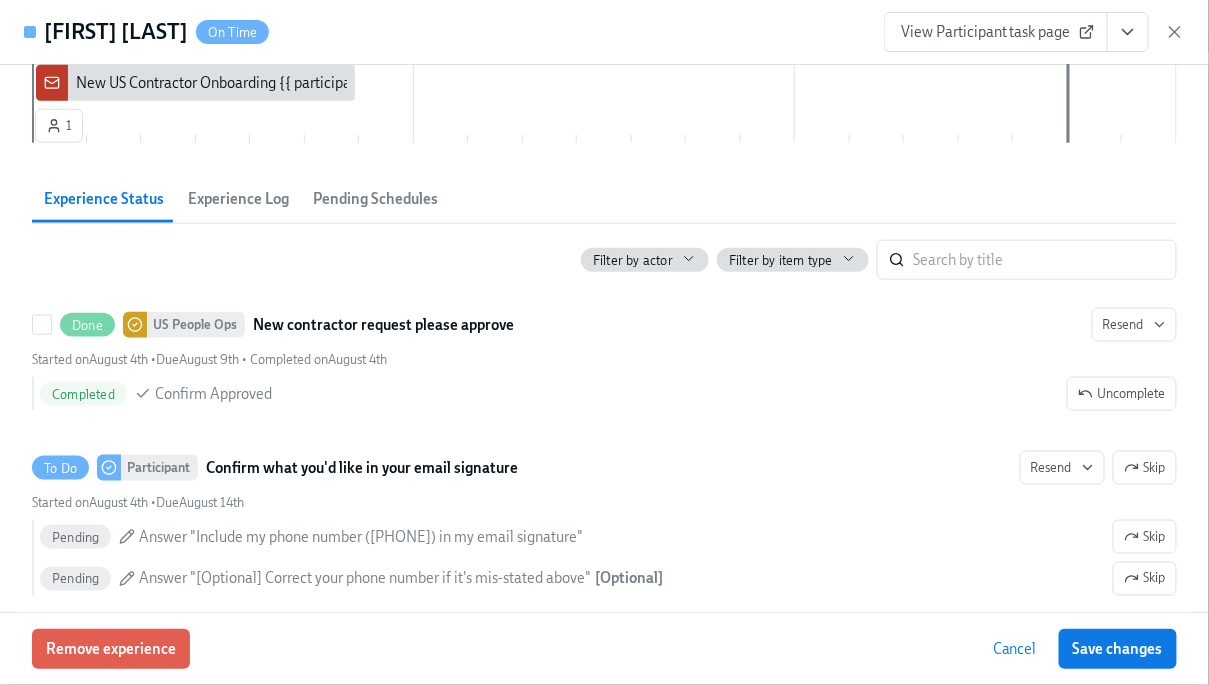 scroll, scrollTop: 503, scrollLeft: 0, axis: vertical 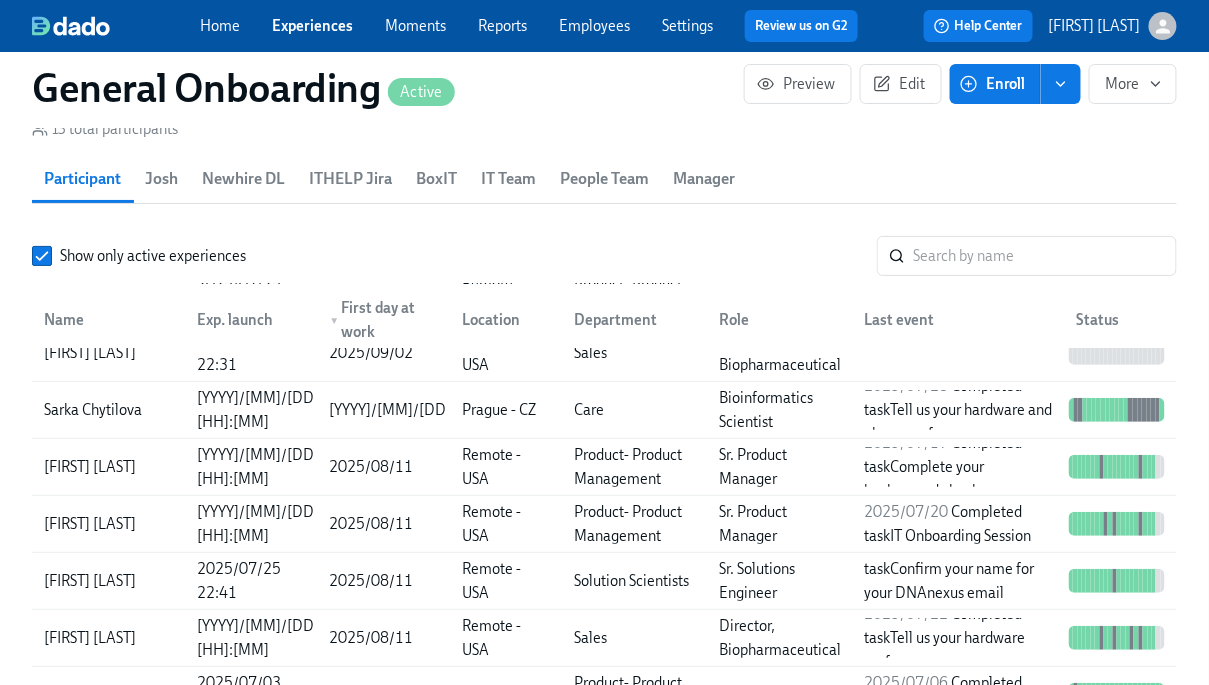 click on "Experiences" at bounding box center [312, 26] 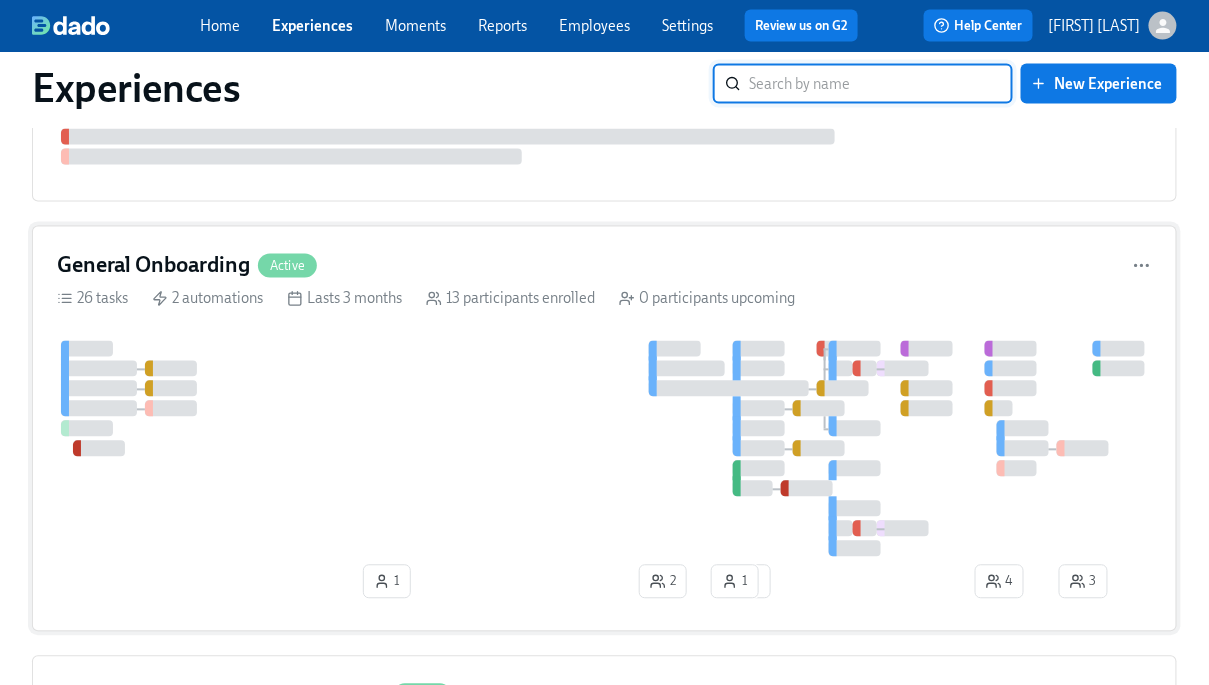 scroll, scrollTop: 911, scrollLeft: 0, axis: vertical 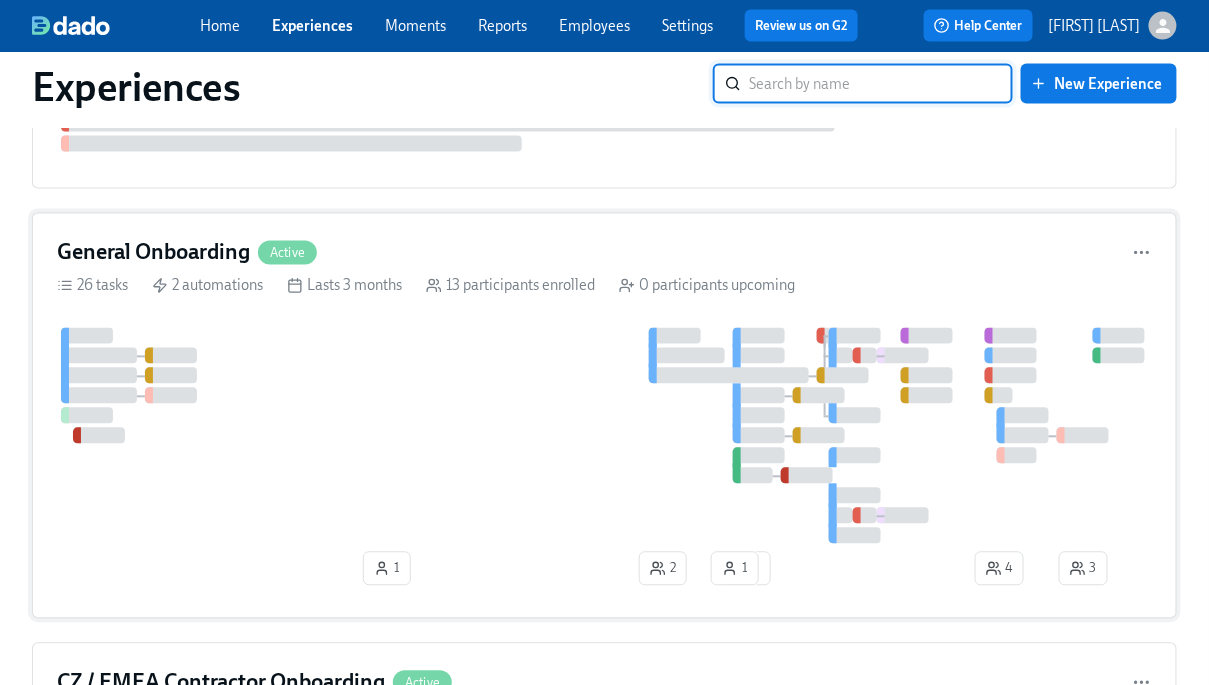 click at bounding box center [603, 436] 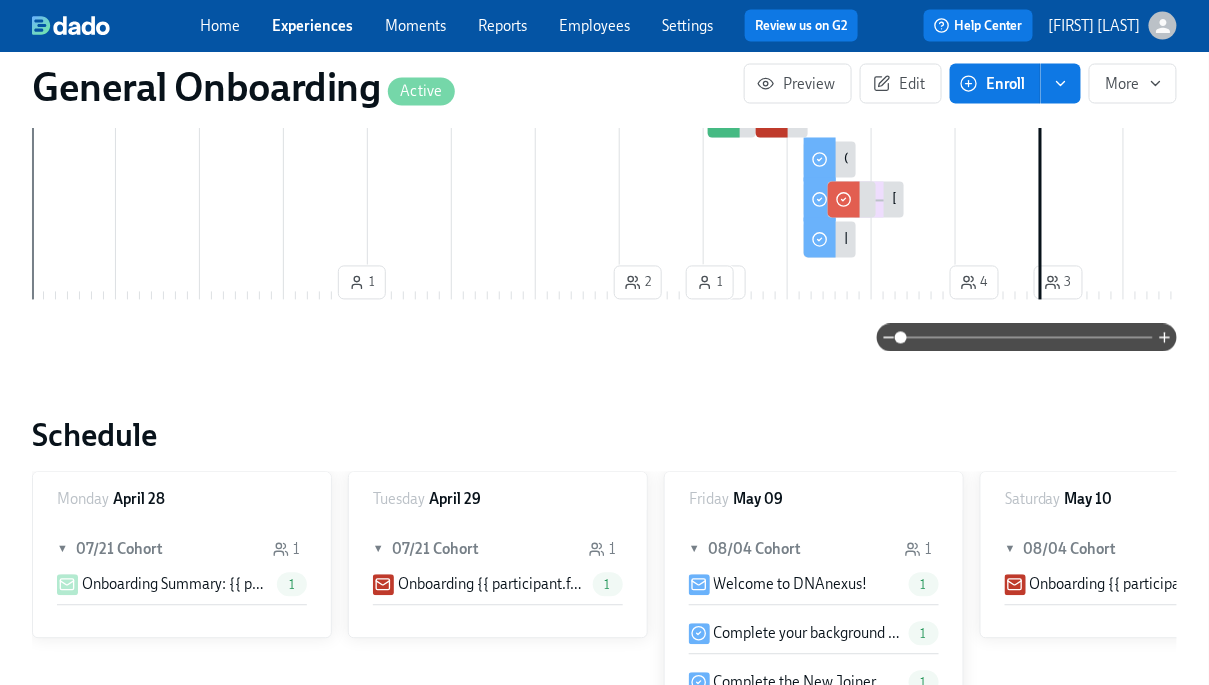 scroll, scrollTop: 0, scrollLeft: 0, axis: both 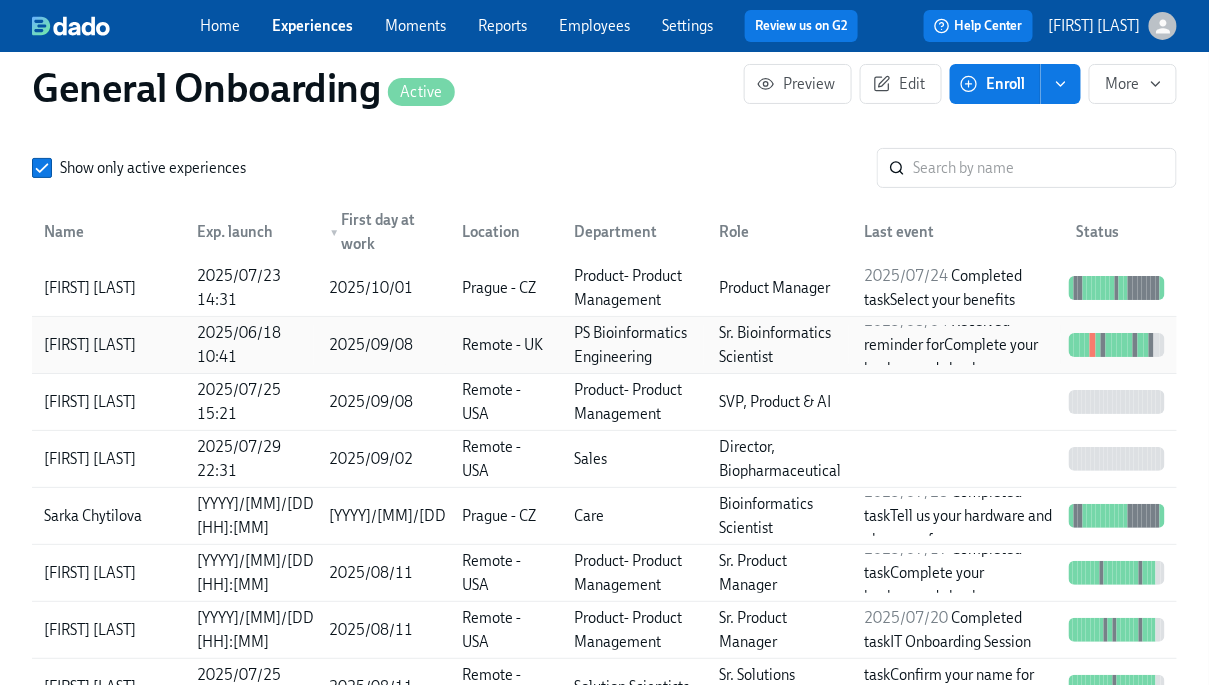click on "Jethro Rainford" at bounding box center [90, 345] 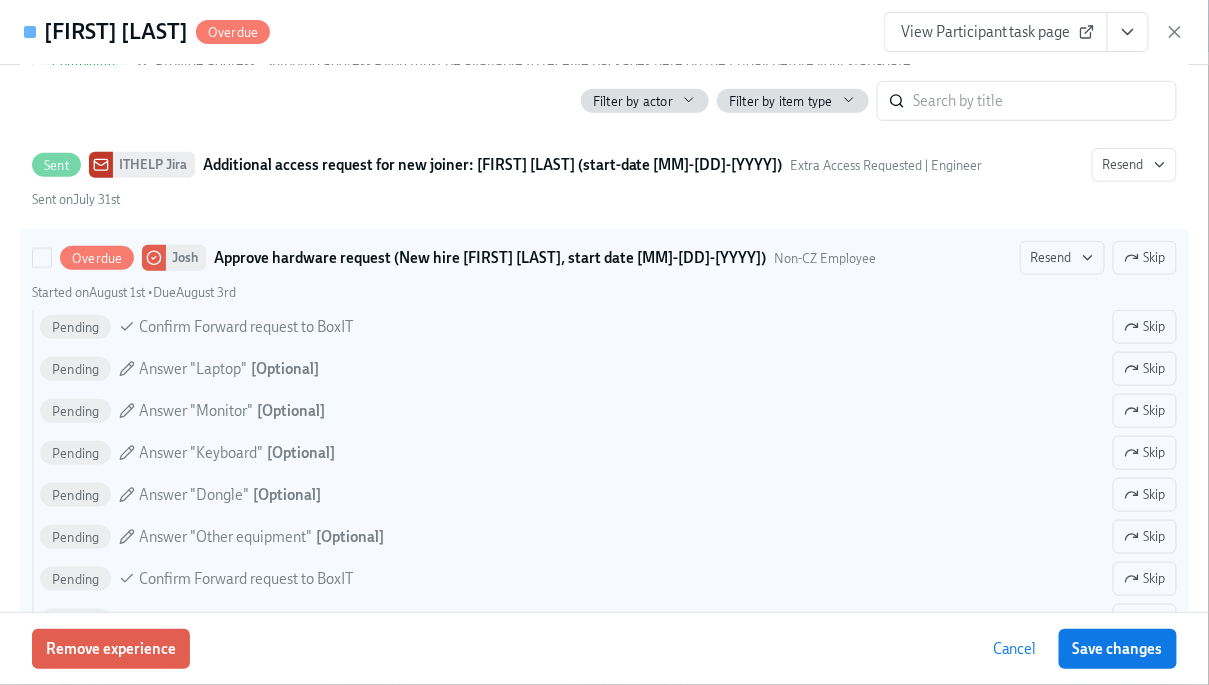 scroll, scrollTop: 2392, scrollLeft: 0, axis: vertical 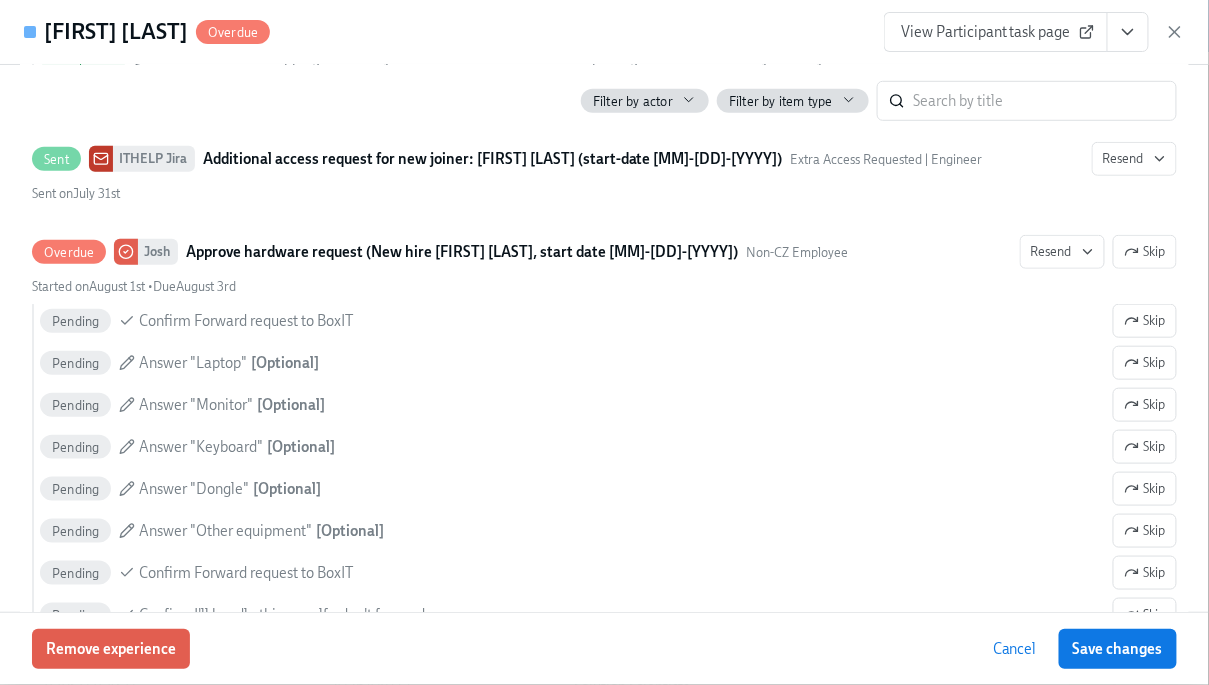 click on "View Participant task page" at bounding box center [996, 32] 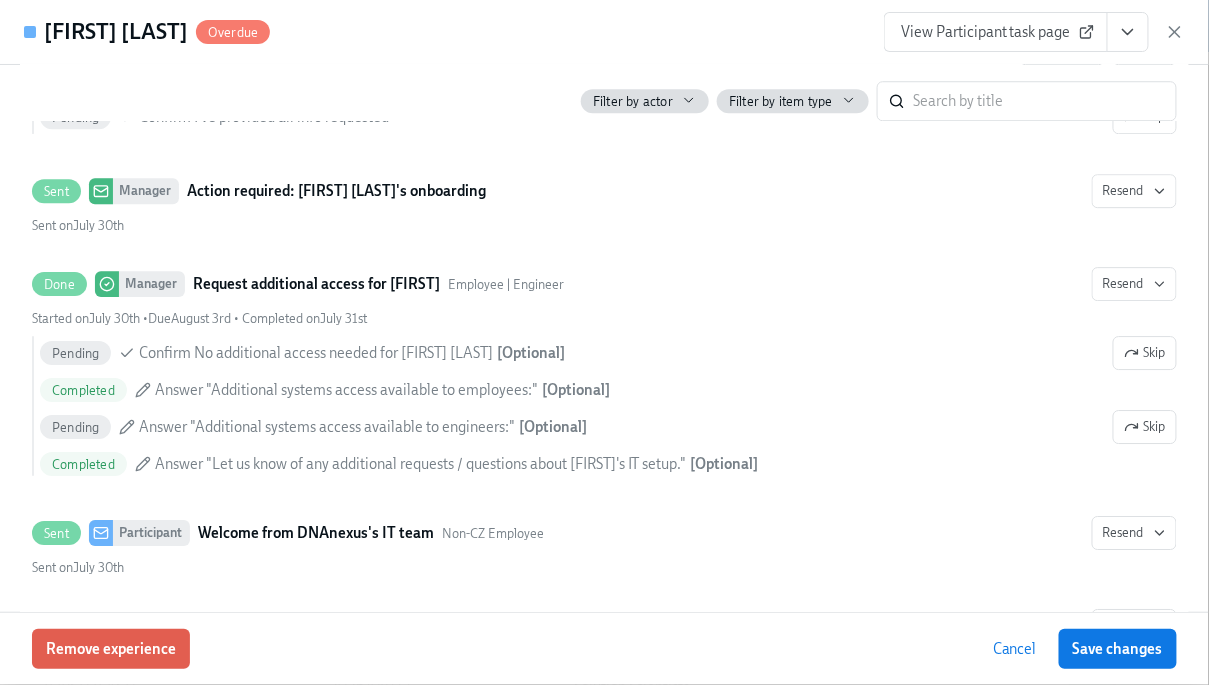 scroll, scrollTop: 1557, scrollLeft: 0, axis: vertical 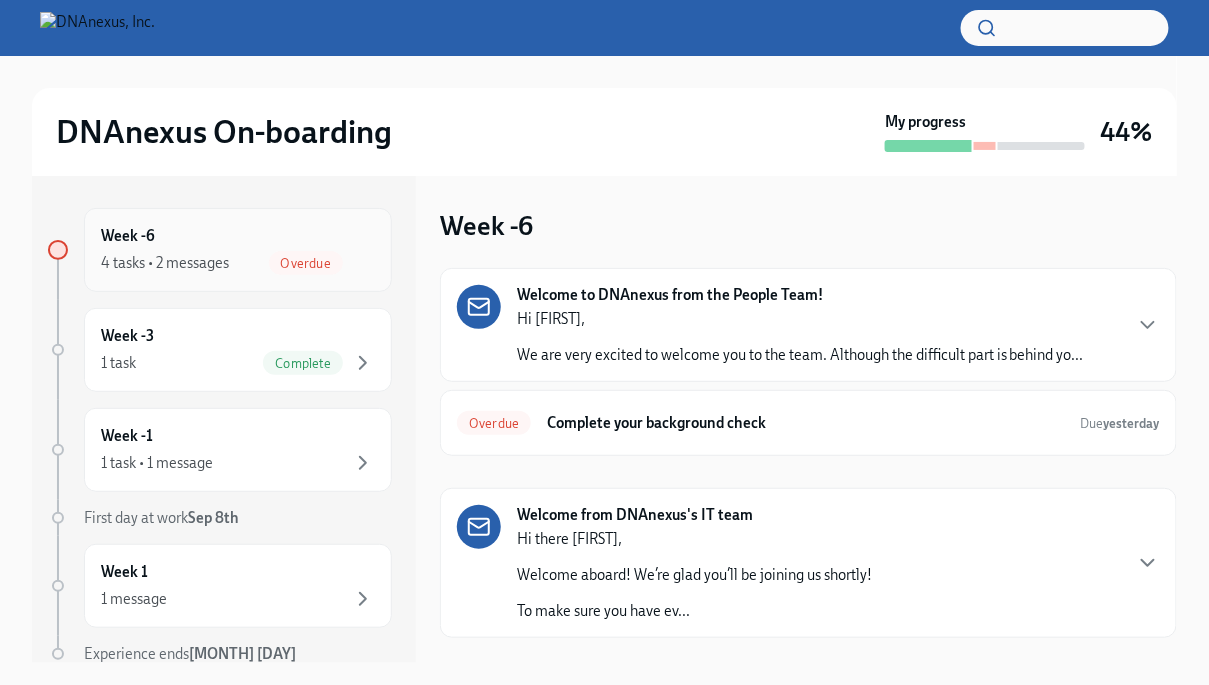 click 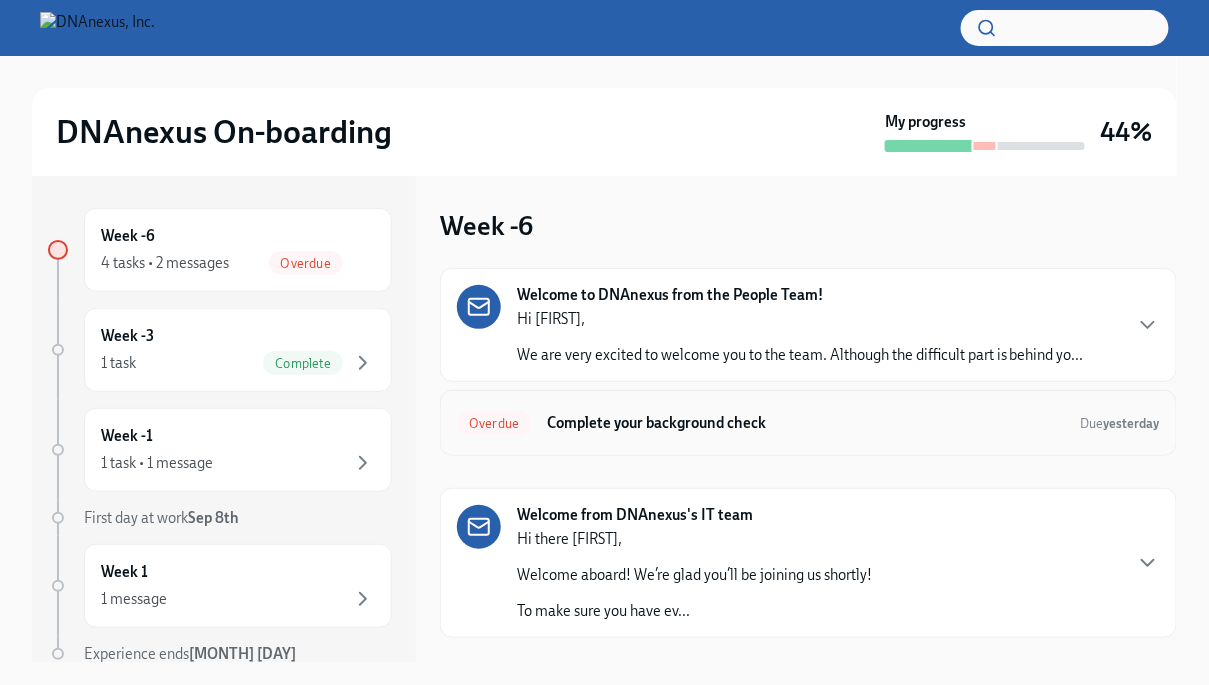 scroll, scrollTop: 35, scrollLeft: 0, axis: vertical 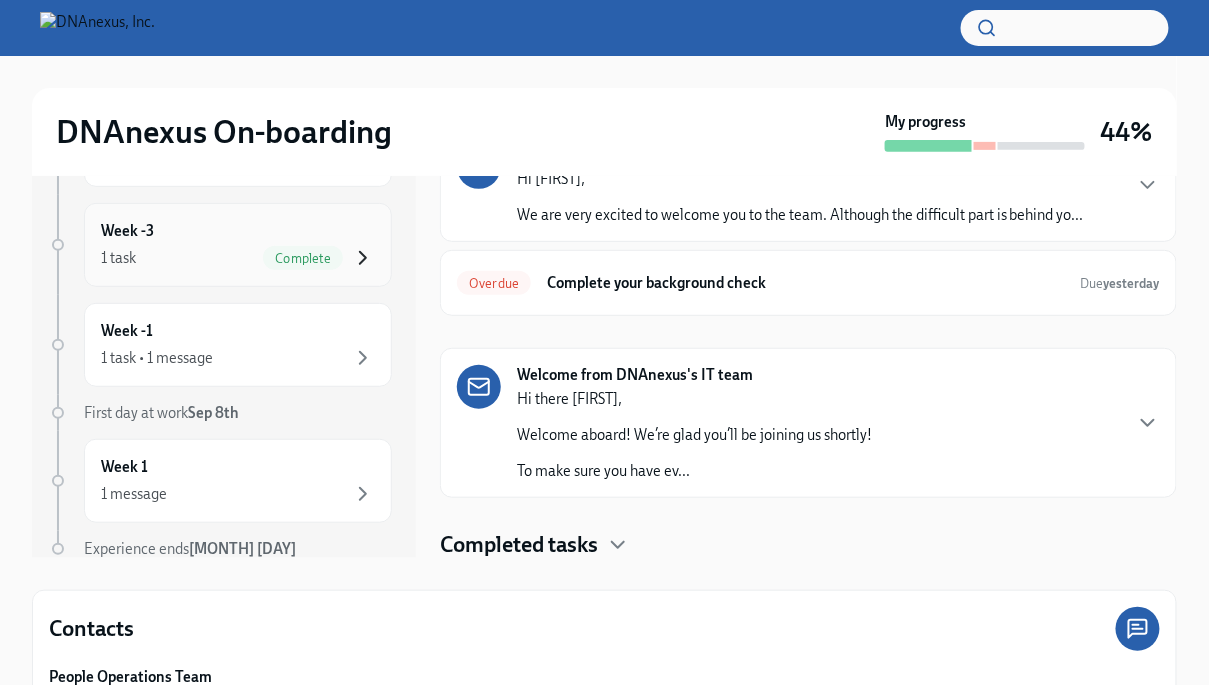 click 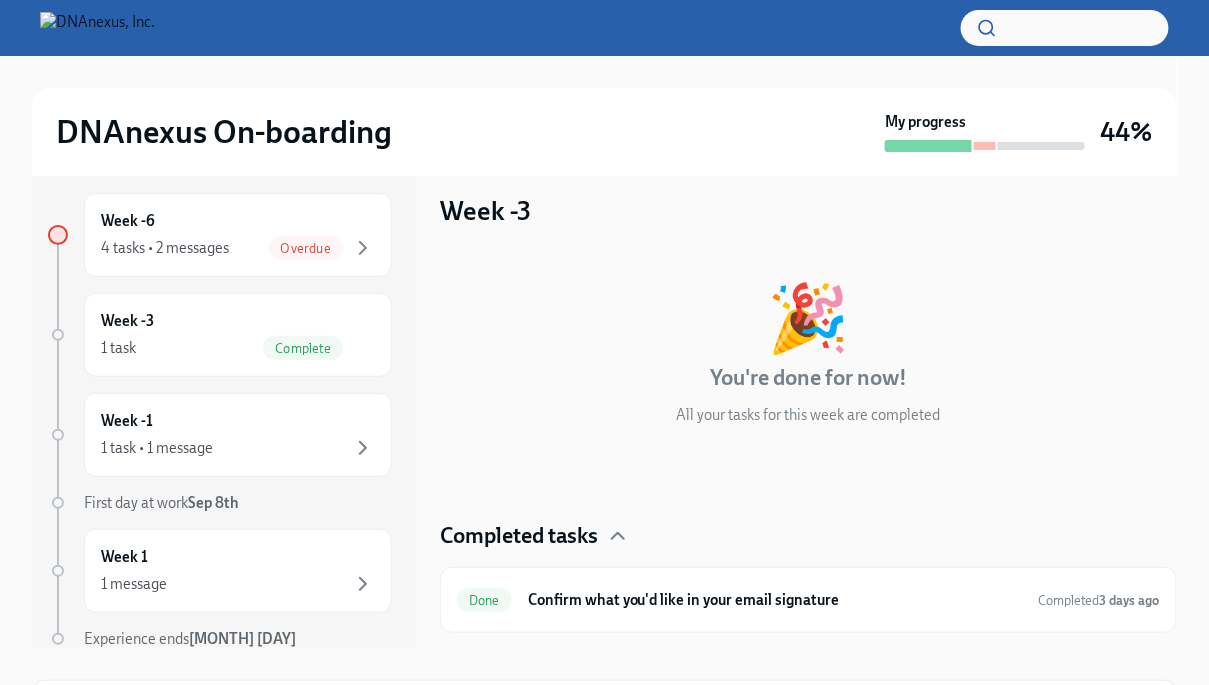 scroll, scrollTop: 0, scrollLeft: 0, axis: both 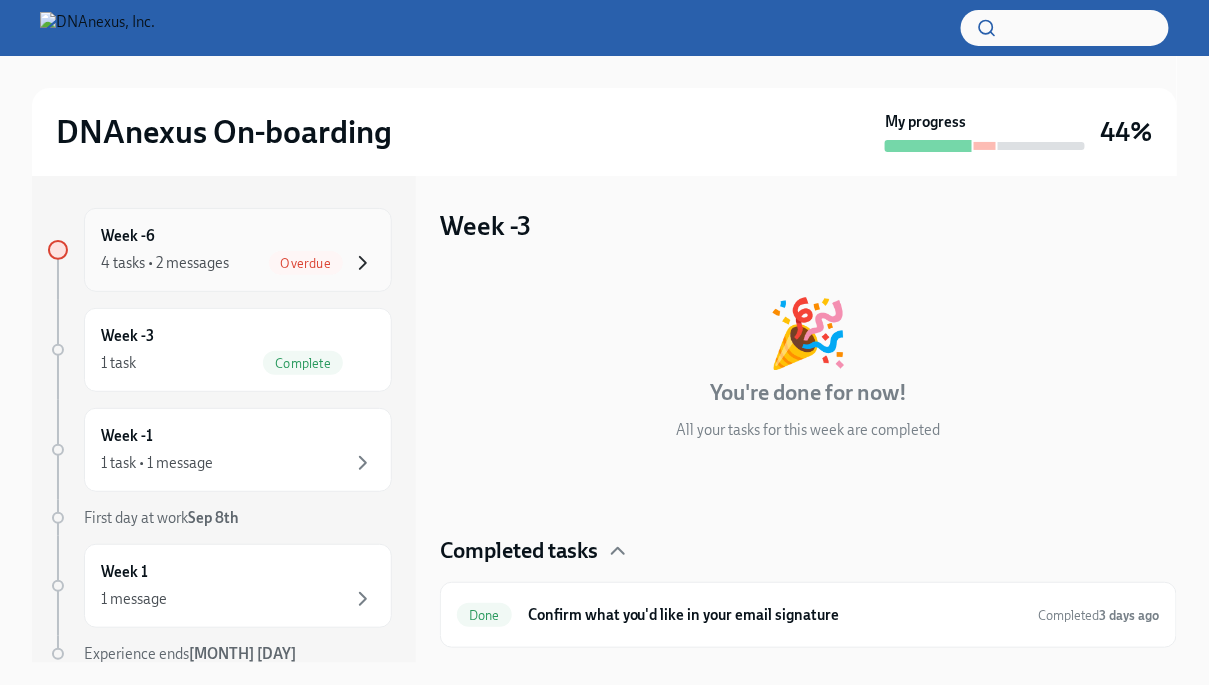 click 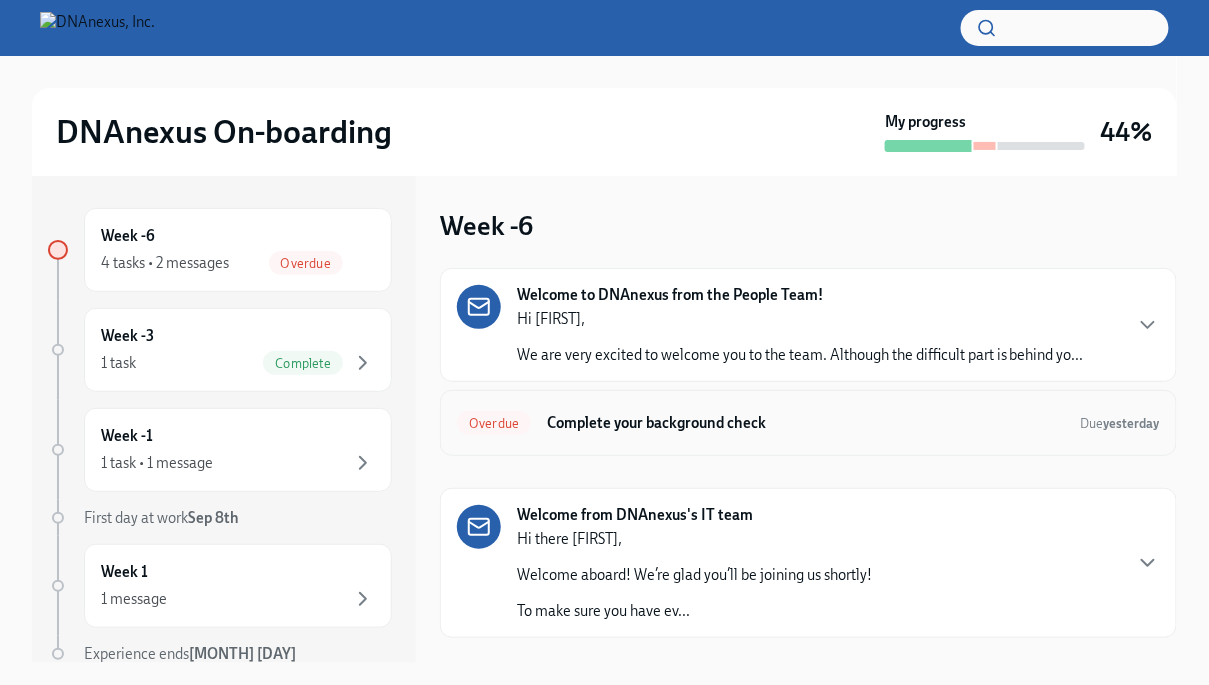scroll, scrollTop: 35, scrollLeft: 0, axis: vertical 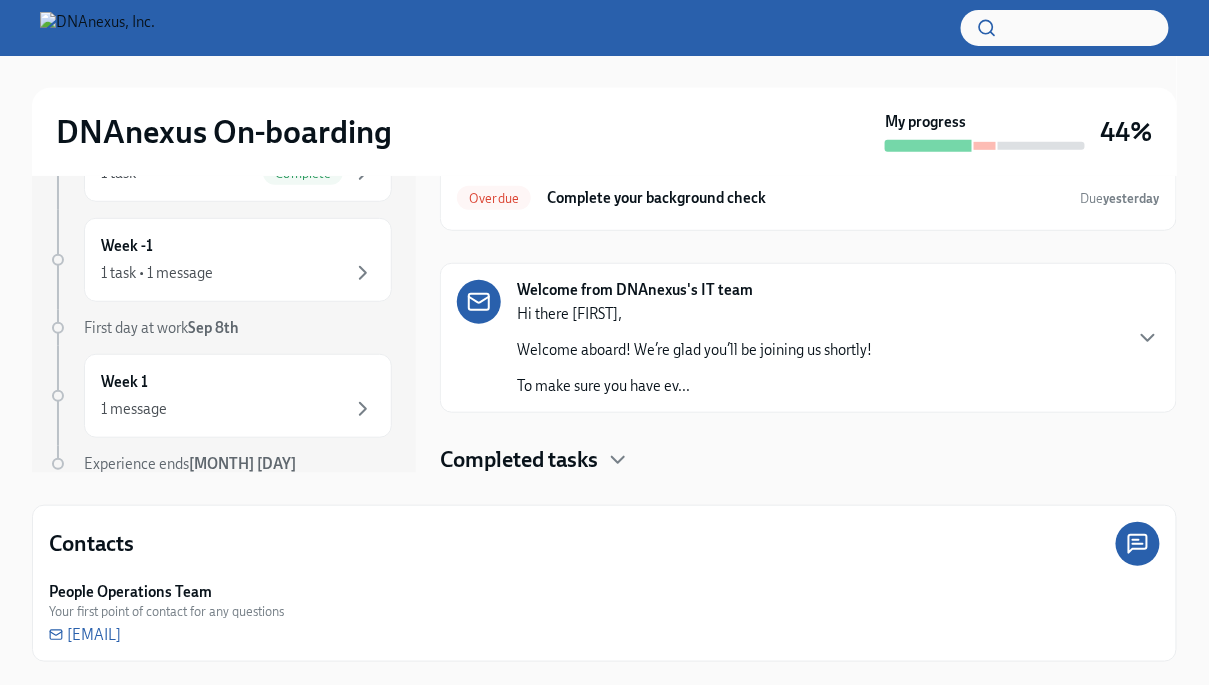 click on "Completed tasks" at bounding box center [519, 460] 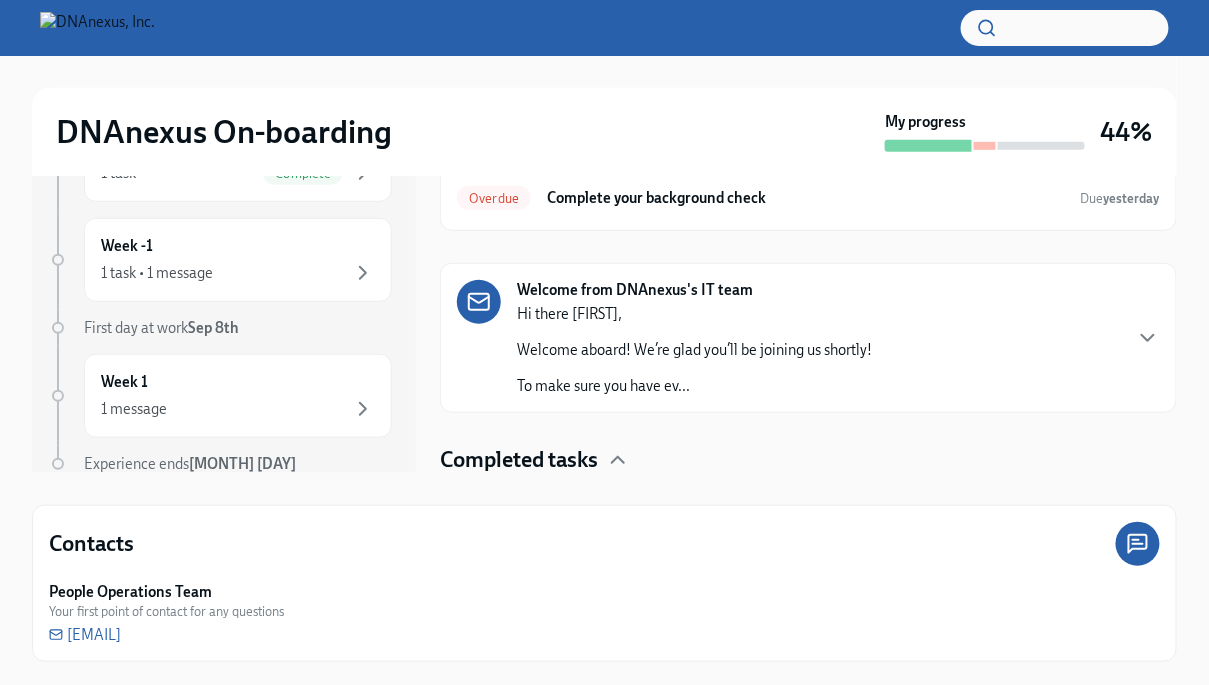 click on "Completed tasks" at bounding box center (519, 460) 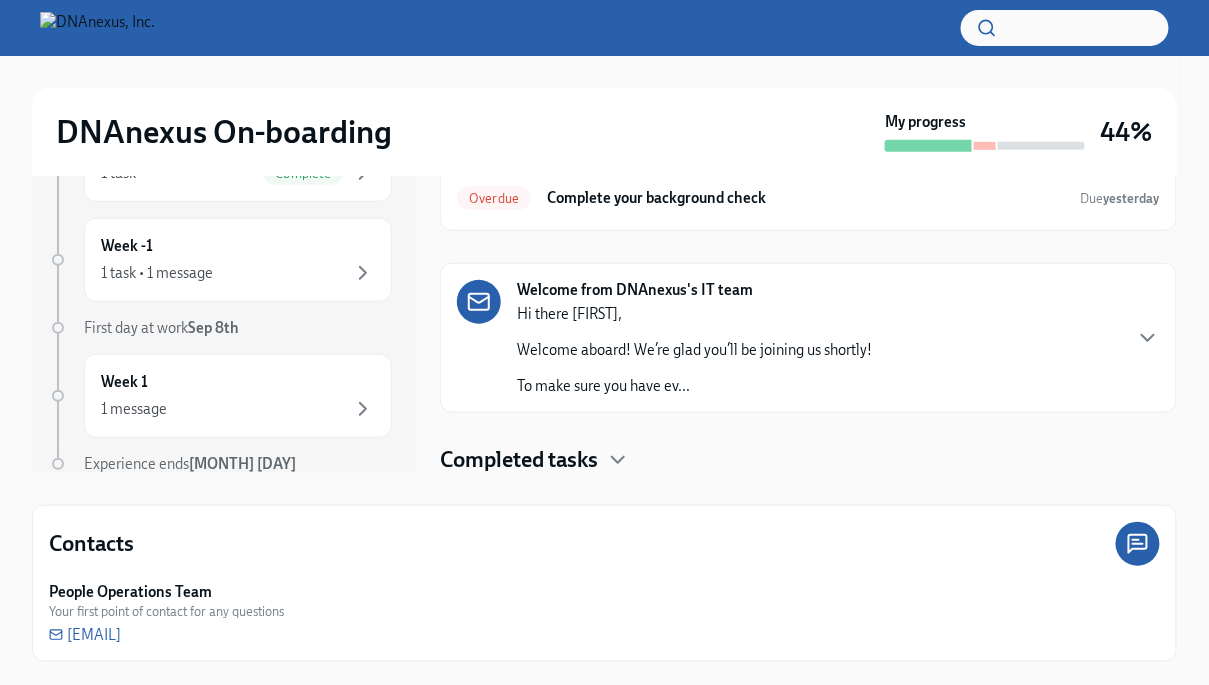 scroll, scrollTop: 0, scrollLeft: 0, axis: both 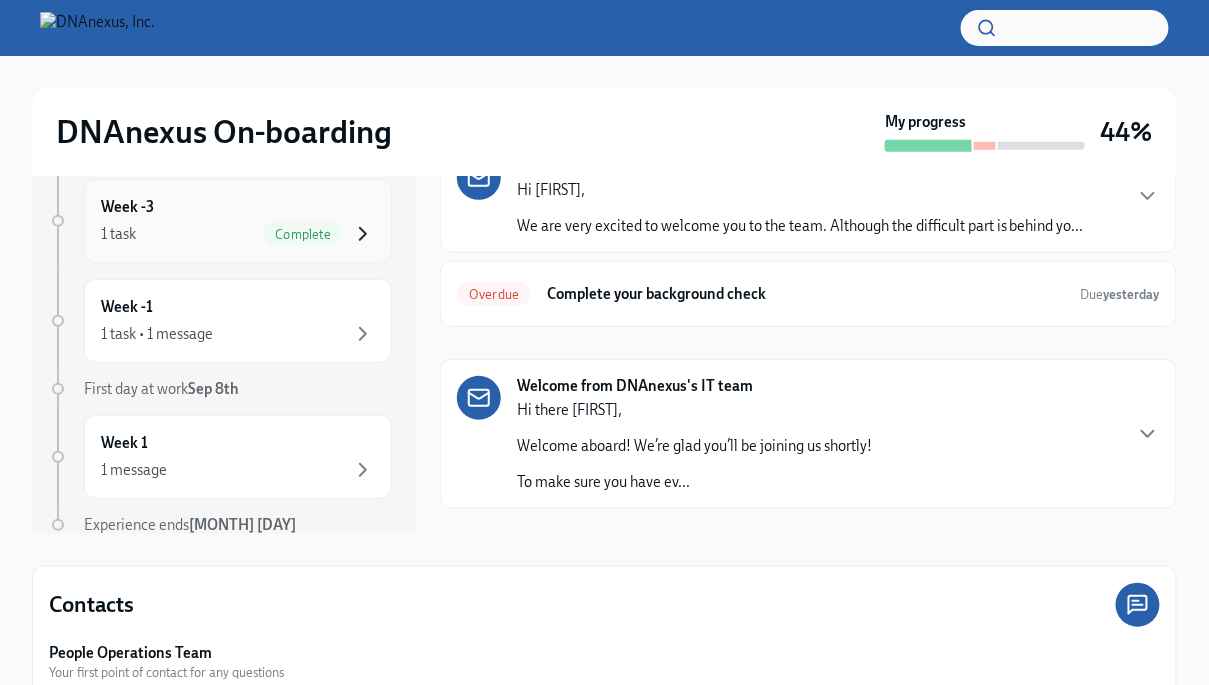 click 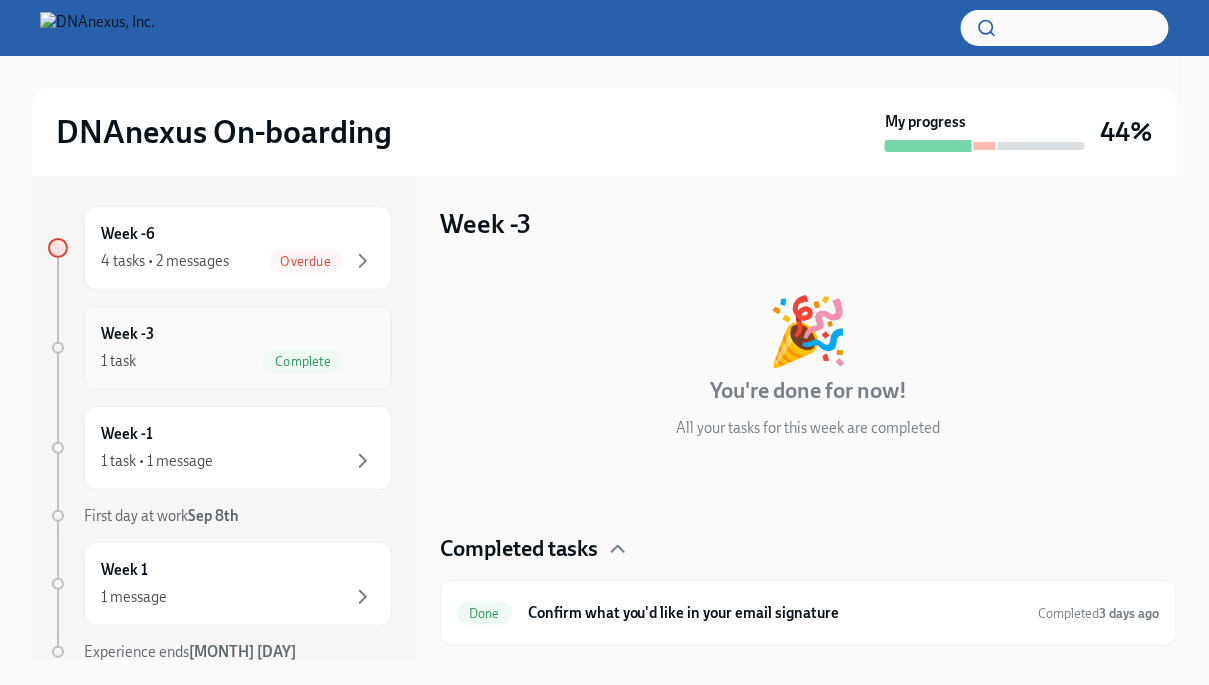 scroll, scrollTop: 0, scrollLeft: 0, axis: both 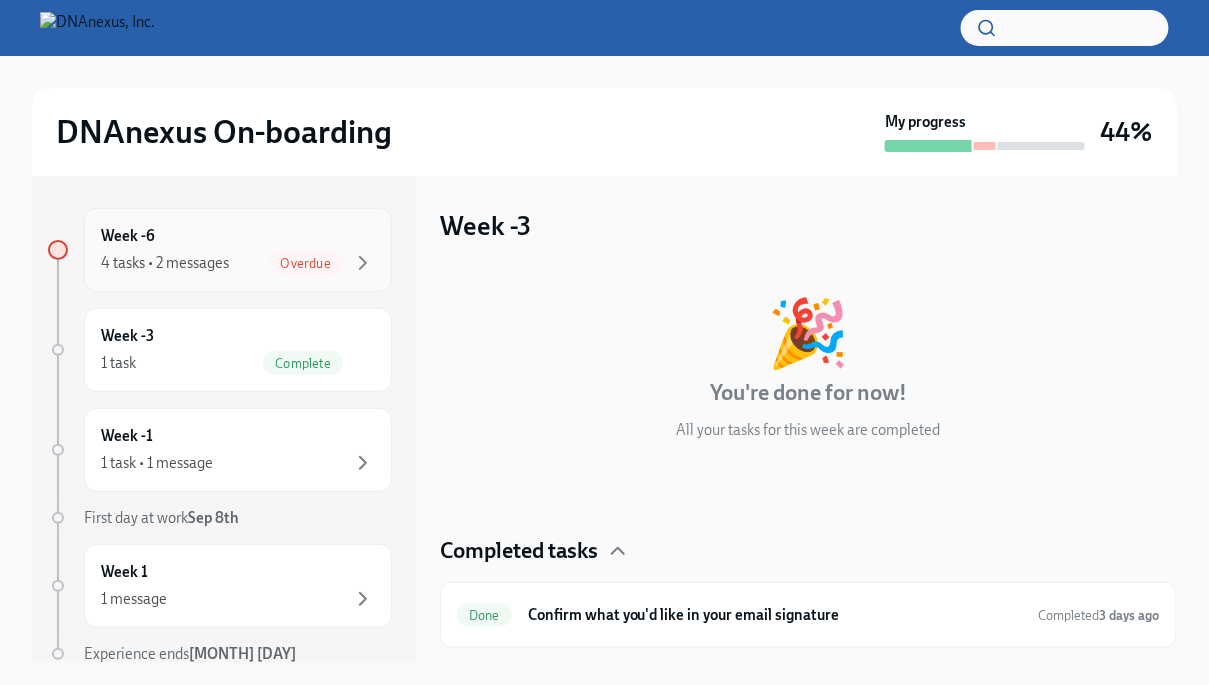 click on "Overdue" at bounding box center (322, 263) 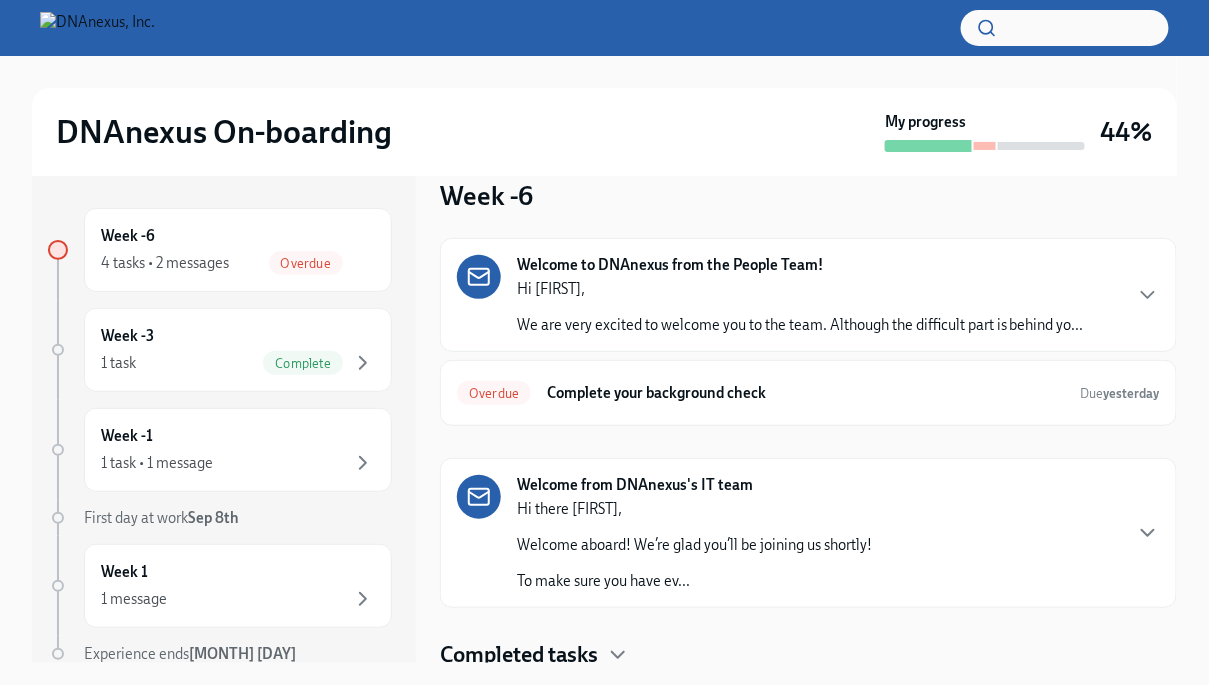 scroll, scrollTop: 35, scrollLeft: 0, axis: vertical 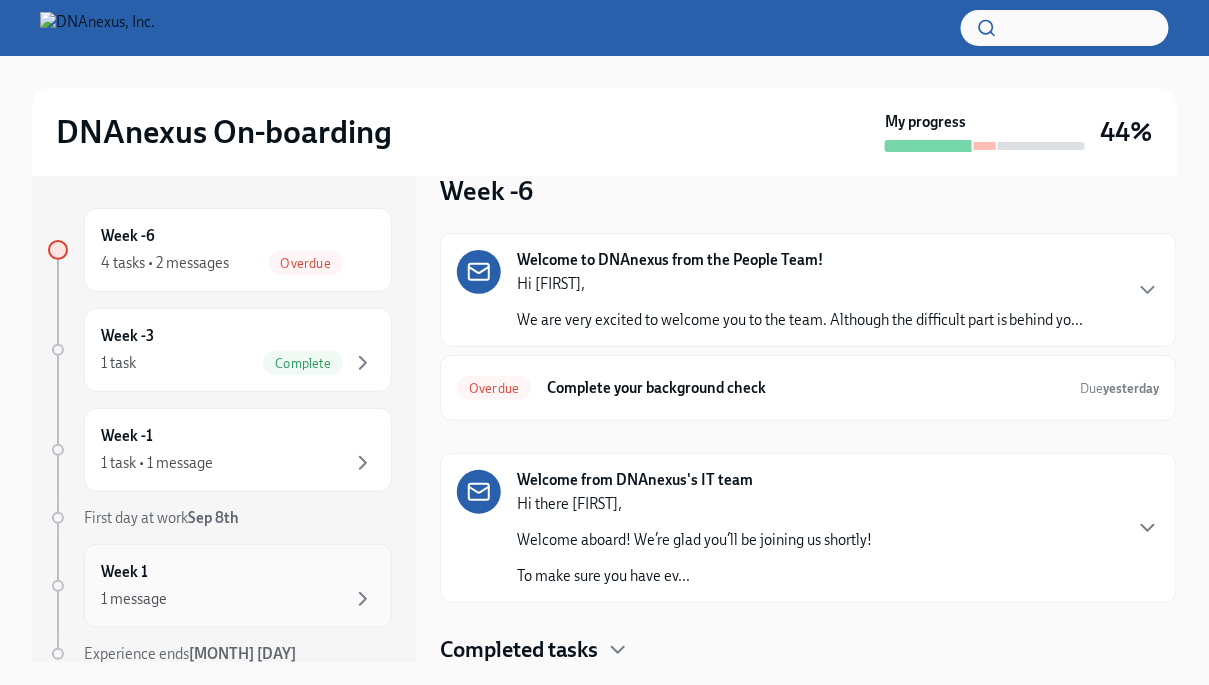 click on "Week 1 1 message" at bounding box center [238, 586] 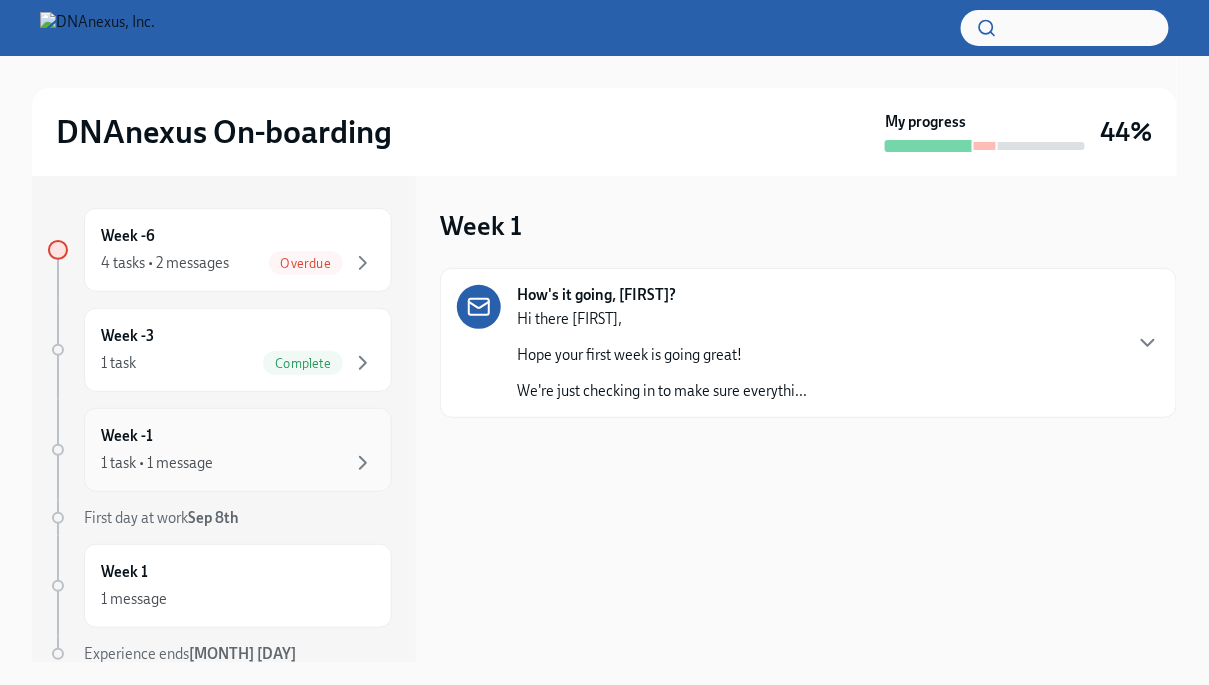 click on "1 task • 1 message" at bounding box center (238, 463) 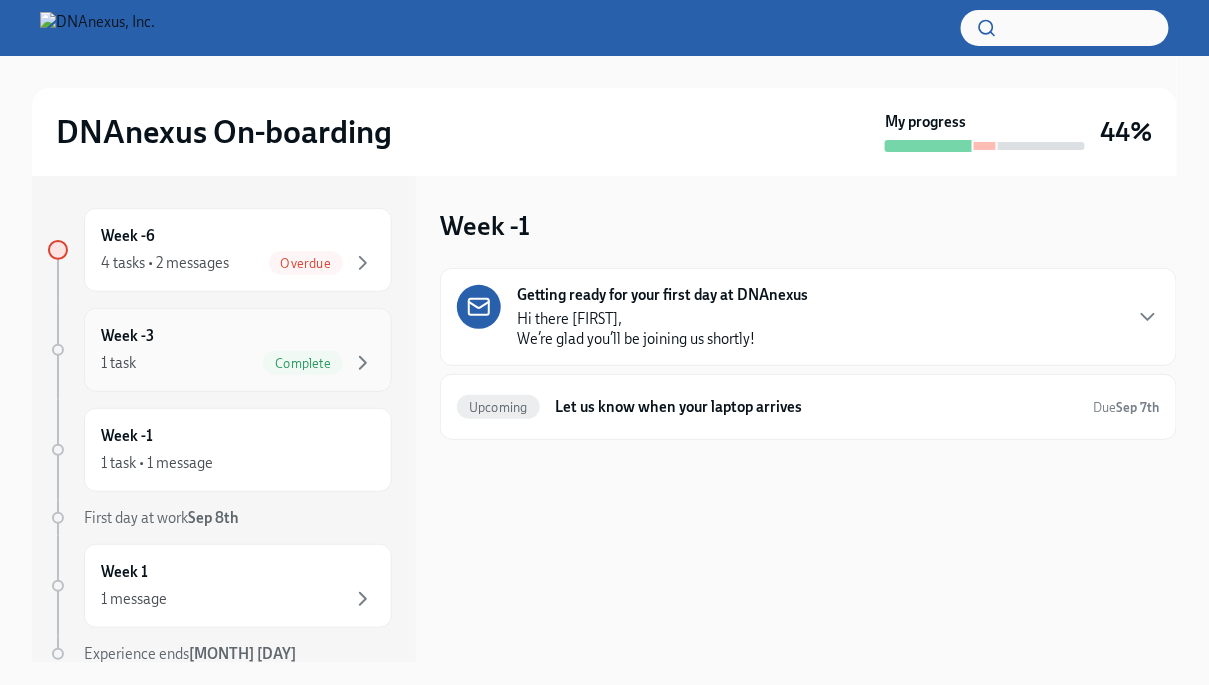 click on "Week -3 1 task Complete" at bounding box center (238, 350) 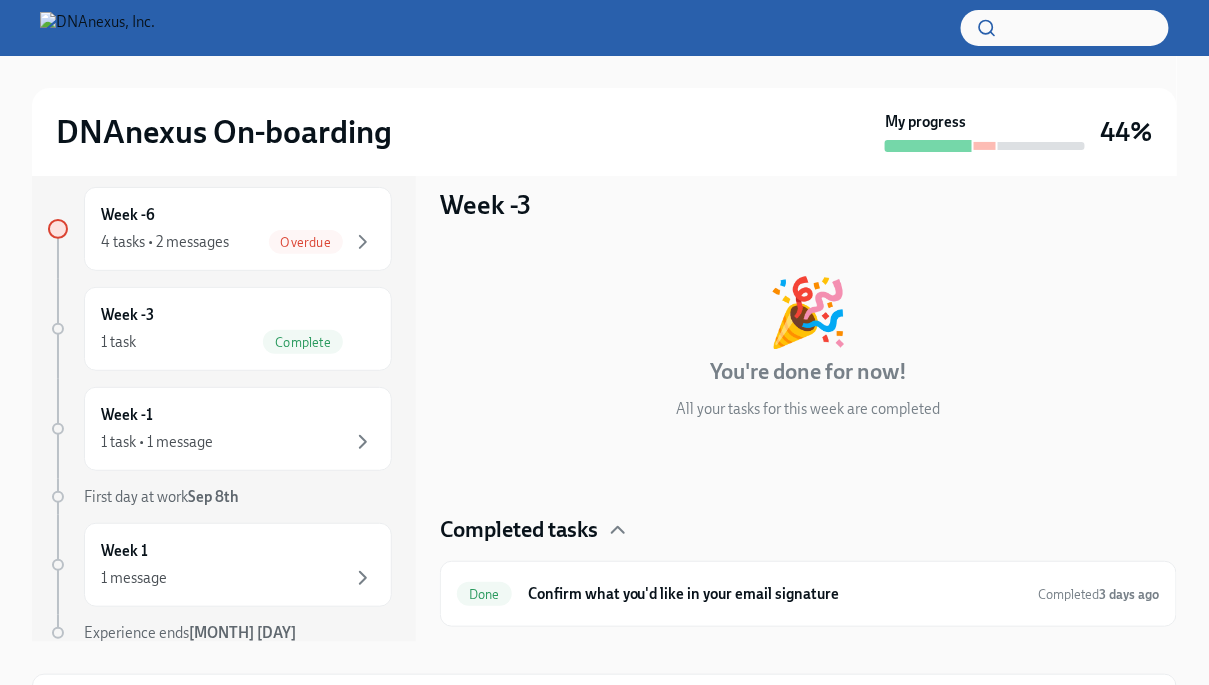 scroll, scrollTop: 0, scrollLeft: 0, axis: both 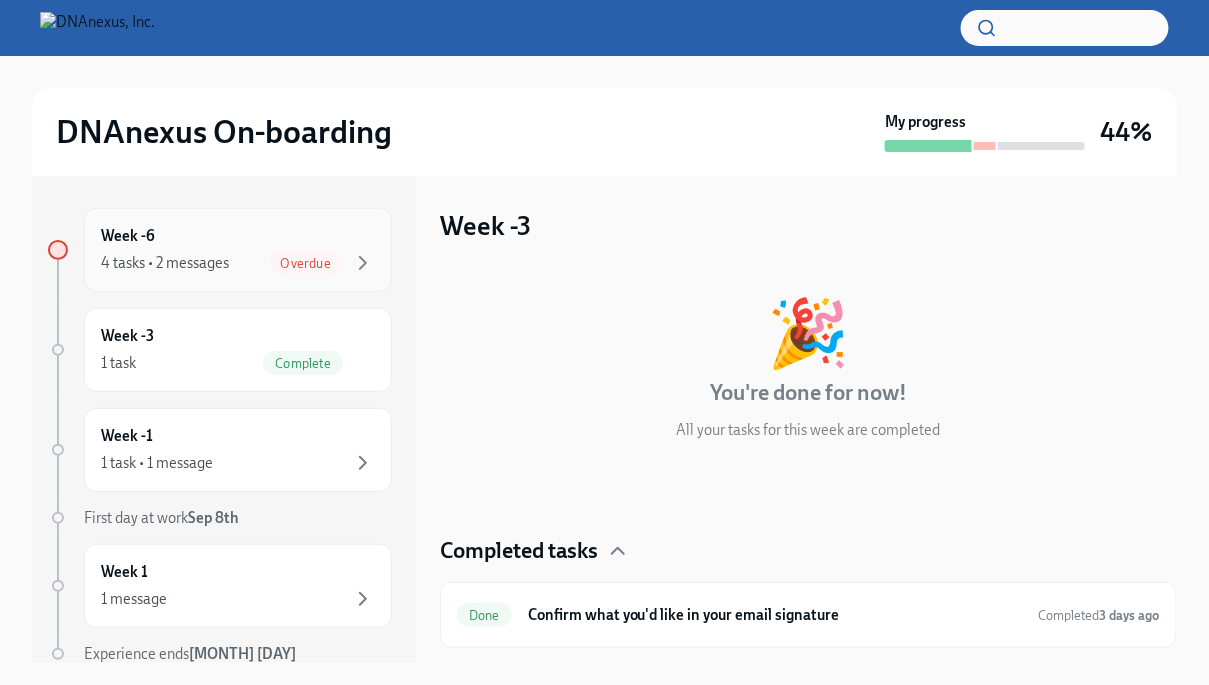 click on "Overdue" at bounding box center [306, 263] 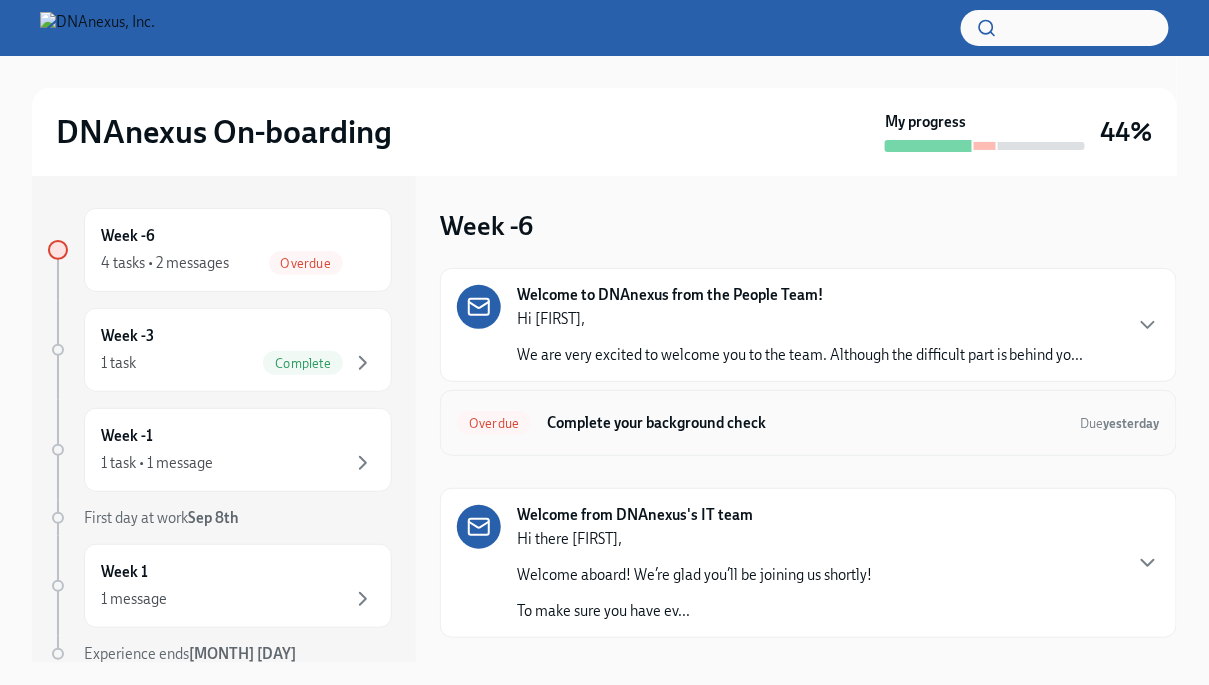 scroll, scrollTop: 35, scrollLeft: 0, axis: vertical 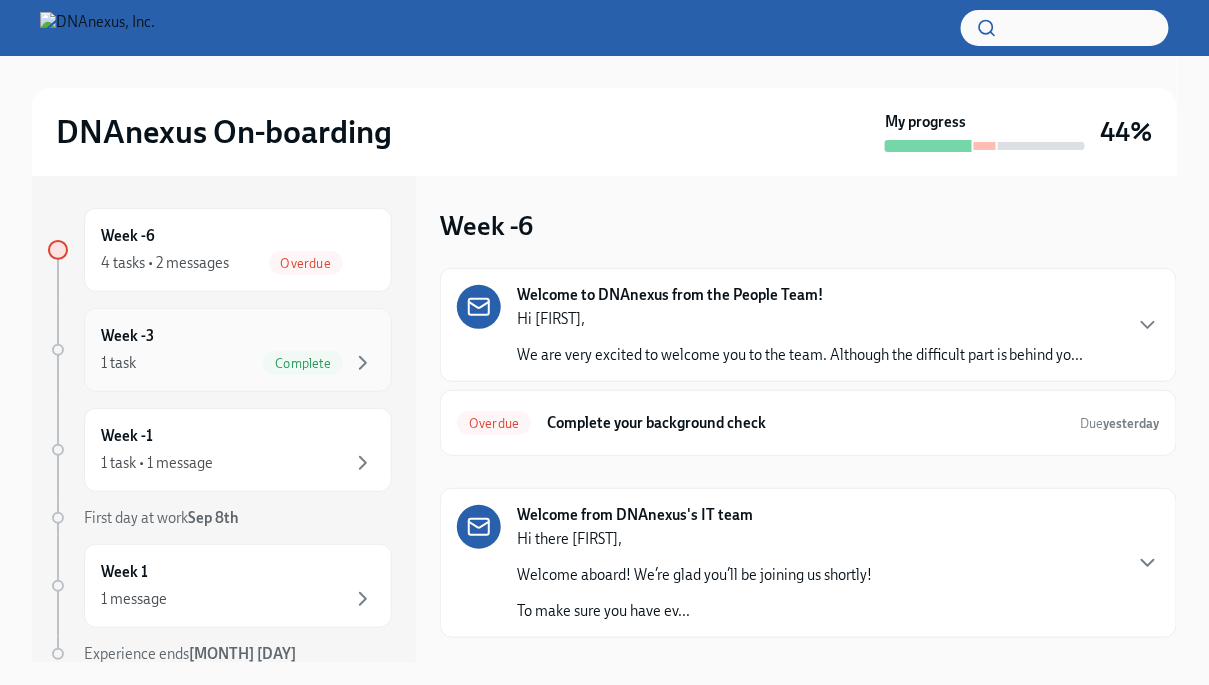 click on "Week -3 1 task Complete" at bounding box center (238, 350) 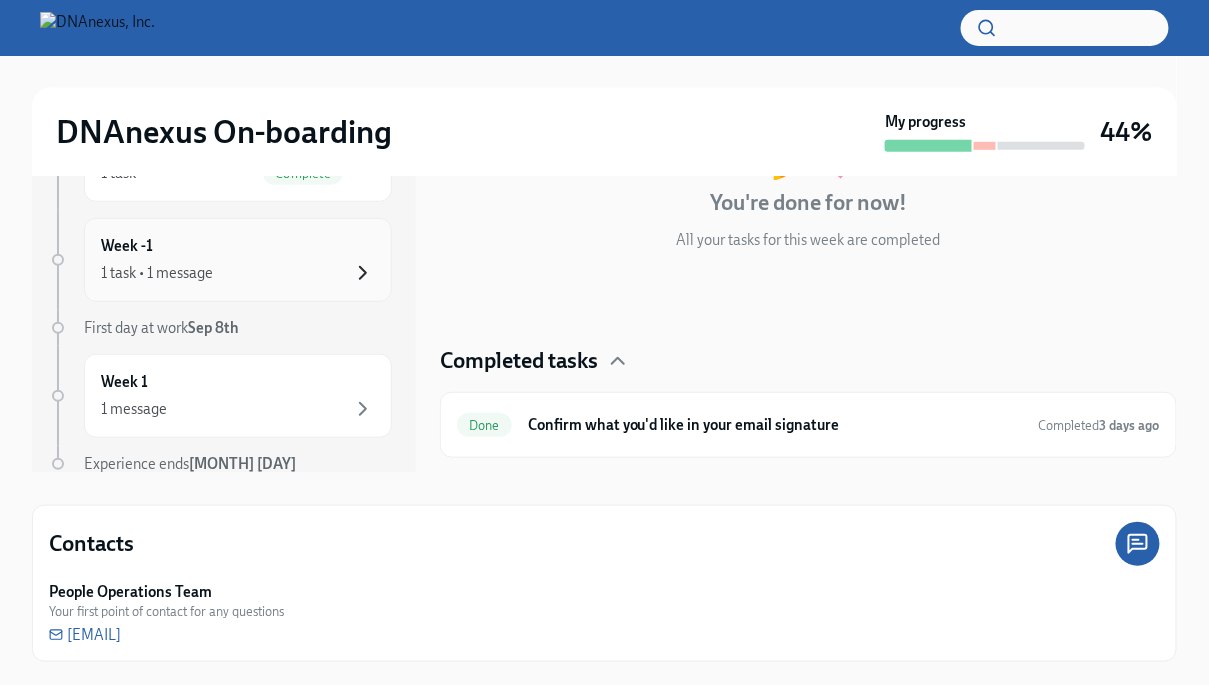 scroll, scrollTop: 0, scrollLeft: 0, axis: both 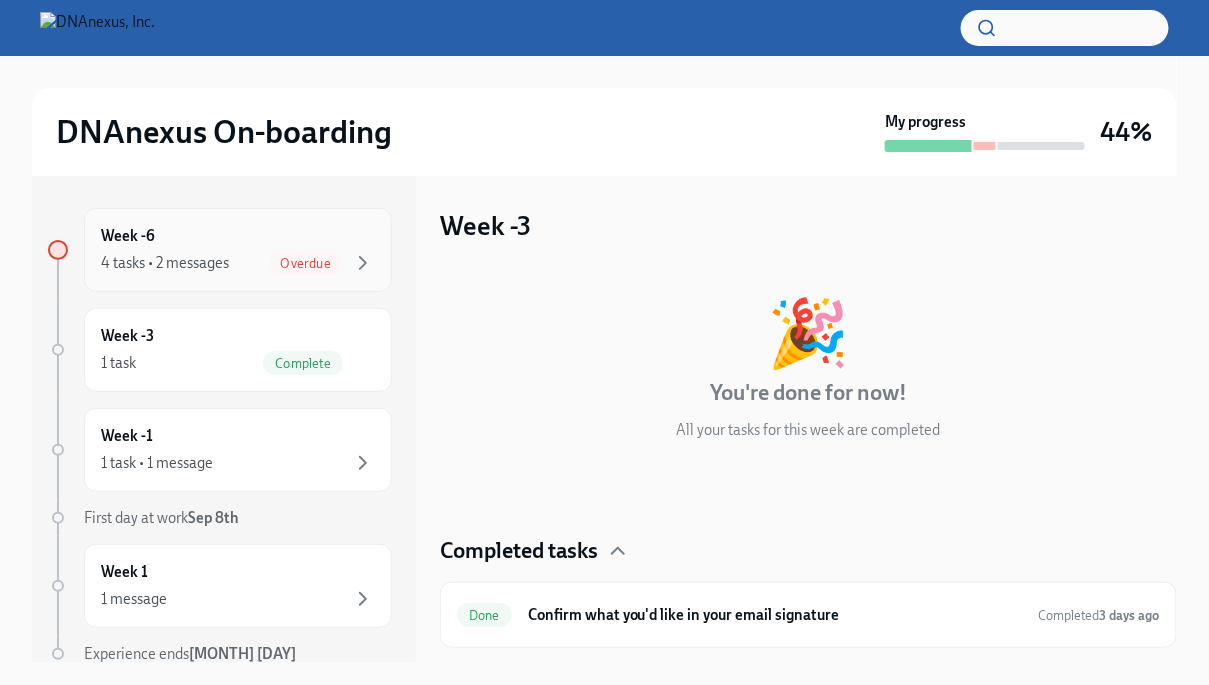 click on "Overdue" at bounding box center (306, 263) 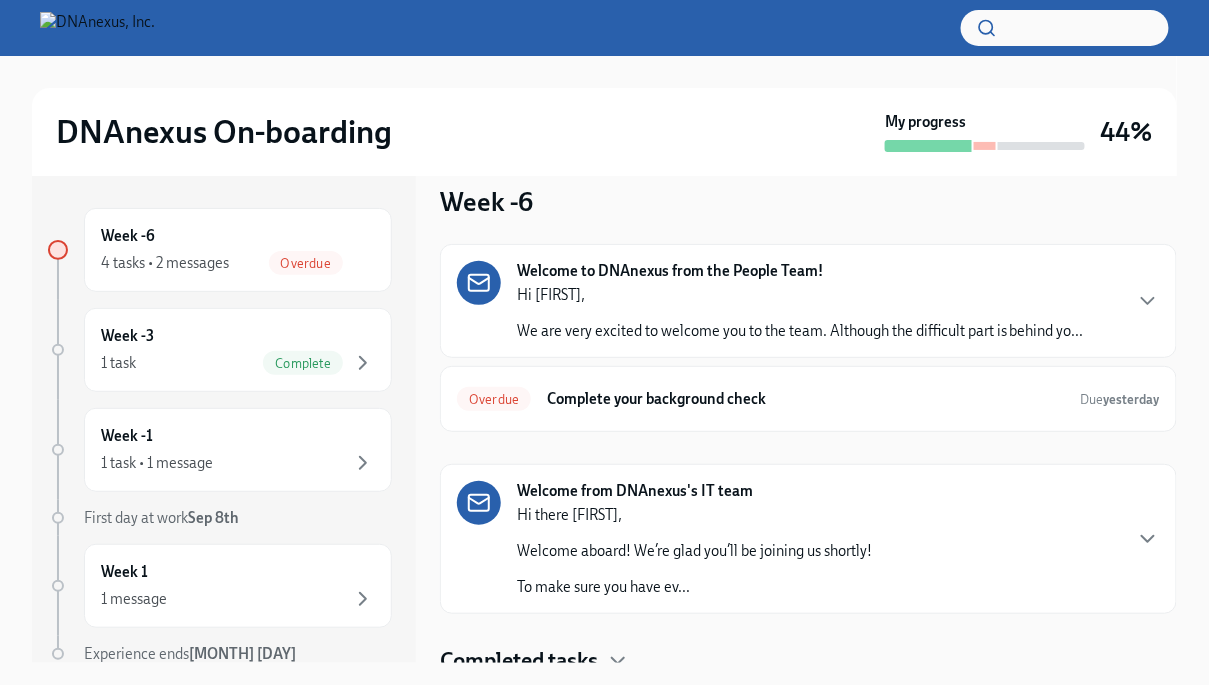 scroll, scrollTop: 33, scrollLeft: 0, axis: vertical 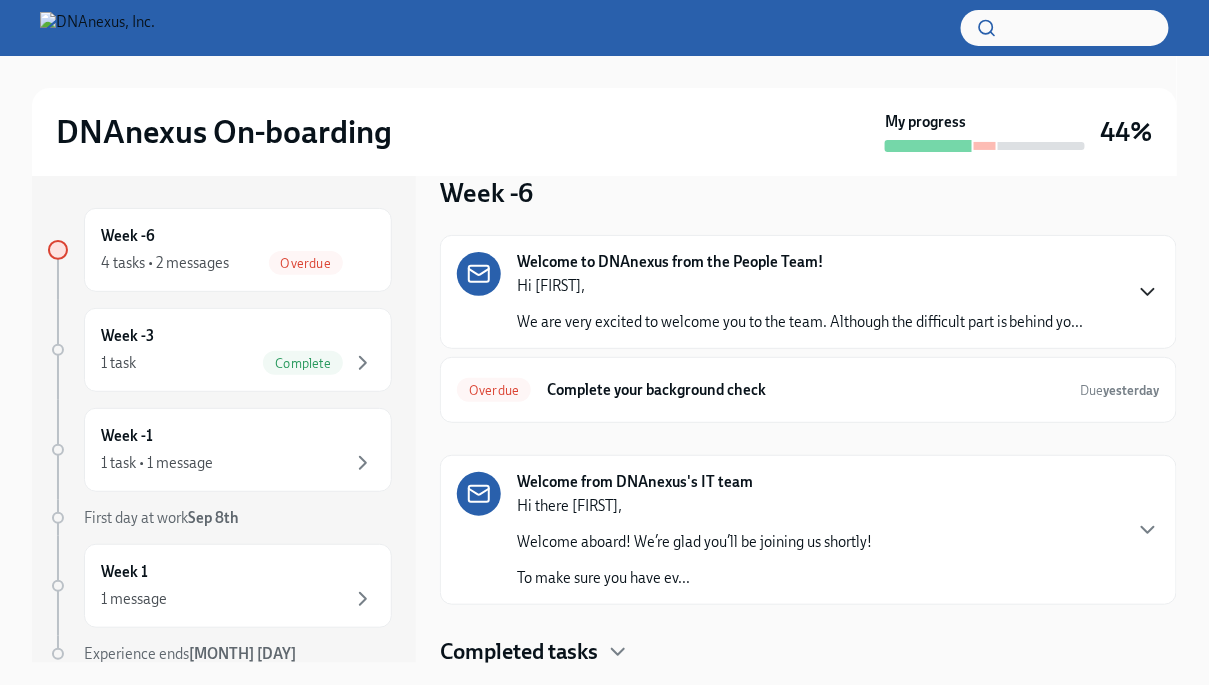 click 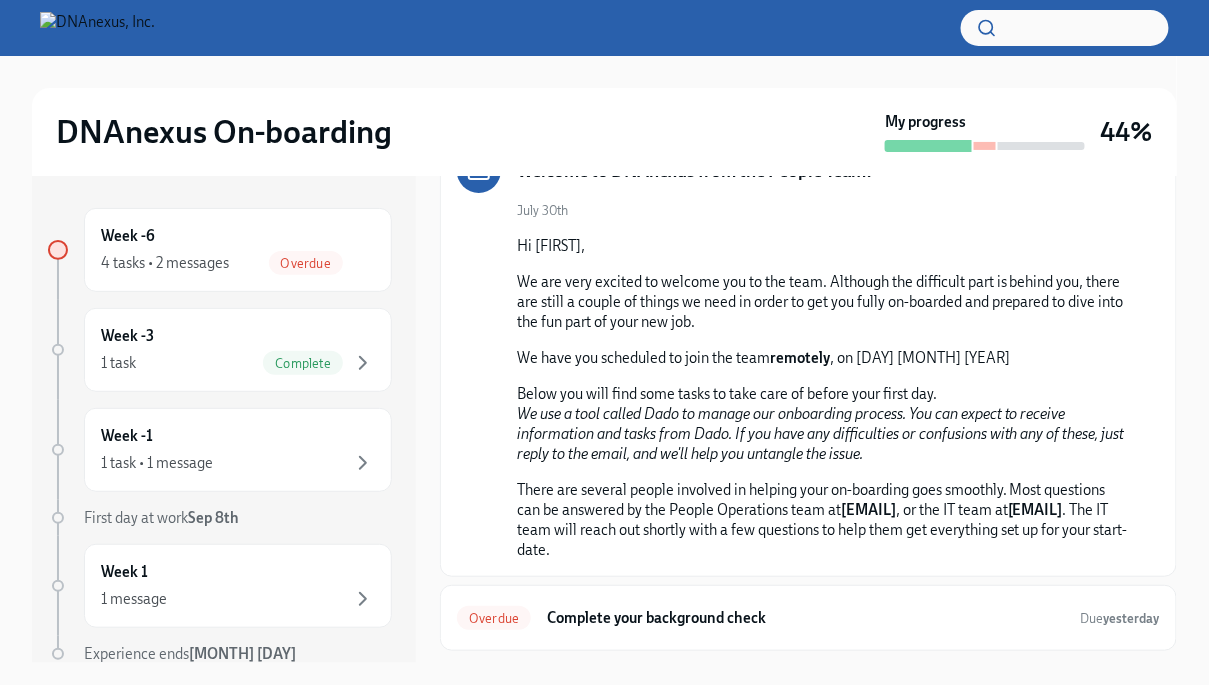 scroll, scrollTop: 366, scrollLeft: 0, axis: vertical 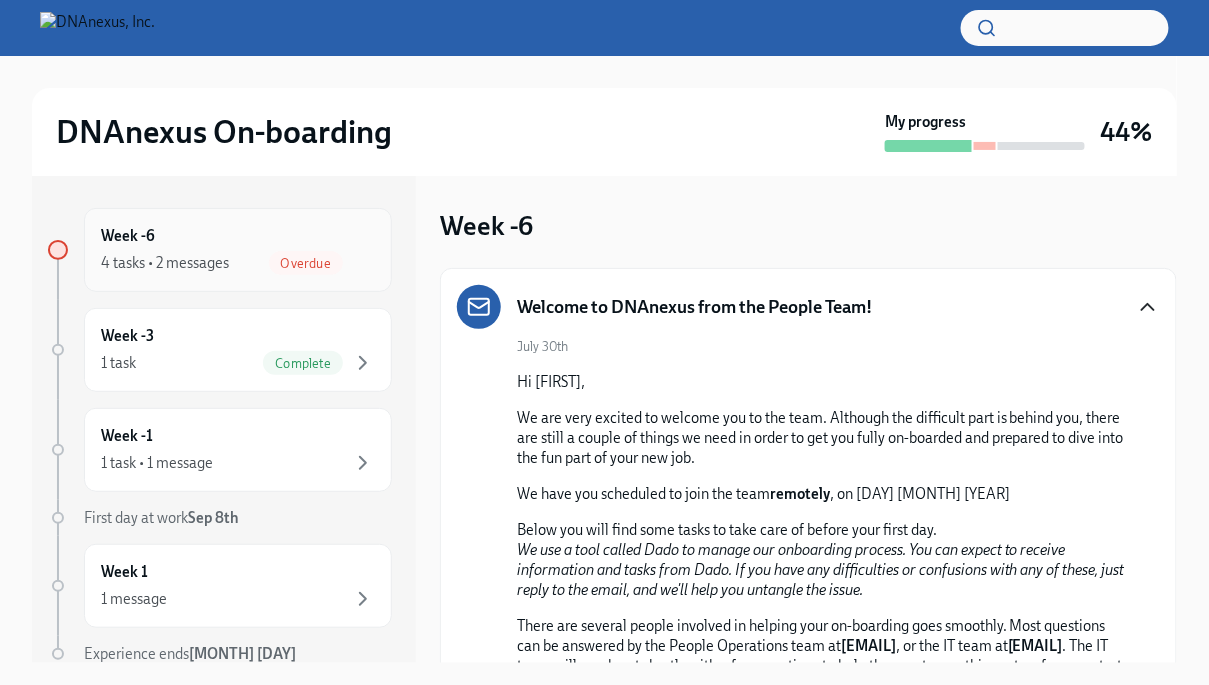 click on "Overdue" at bounding box center (306, 263) 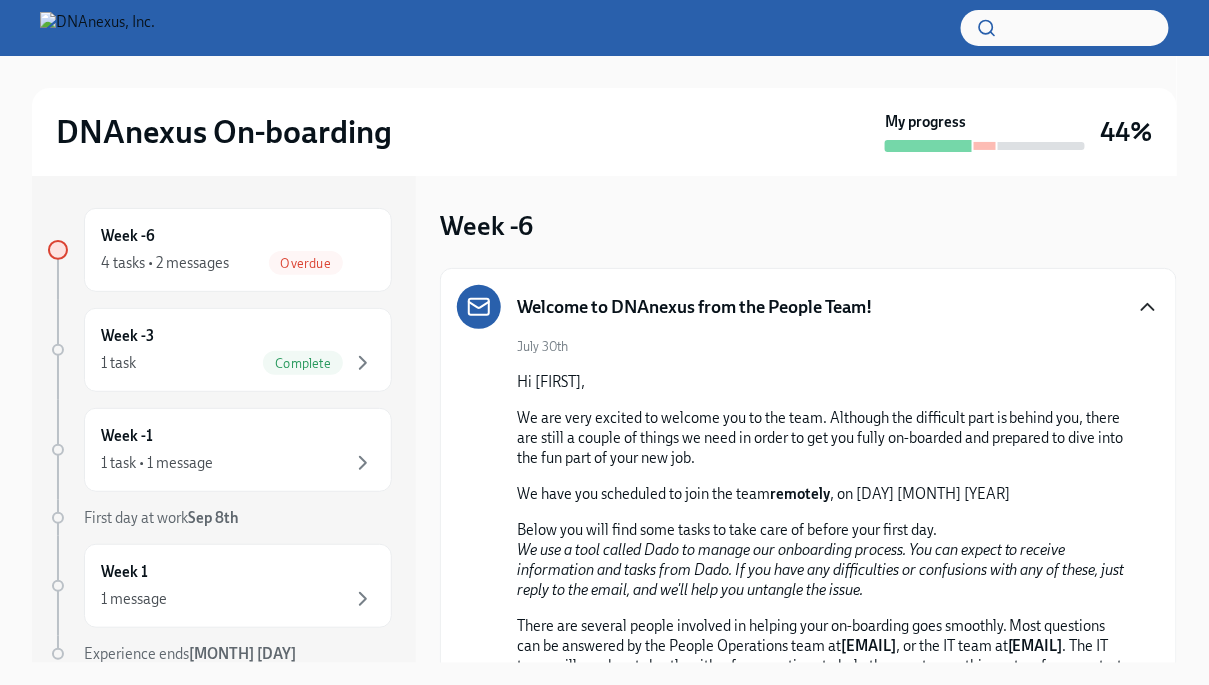 click 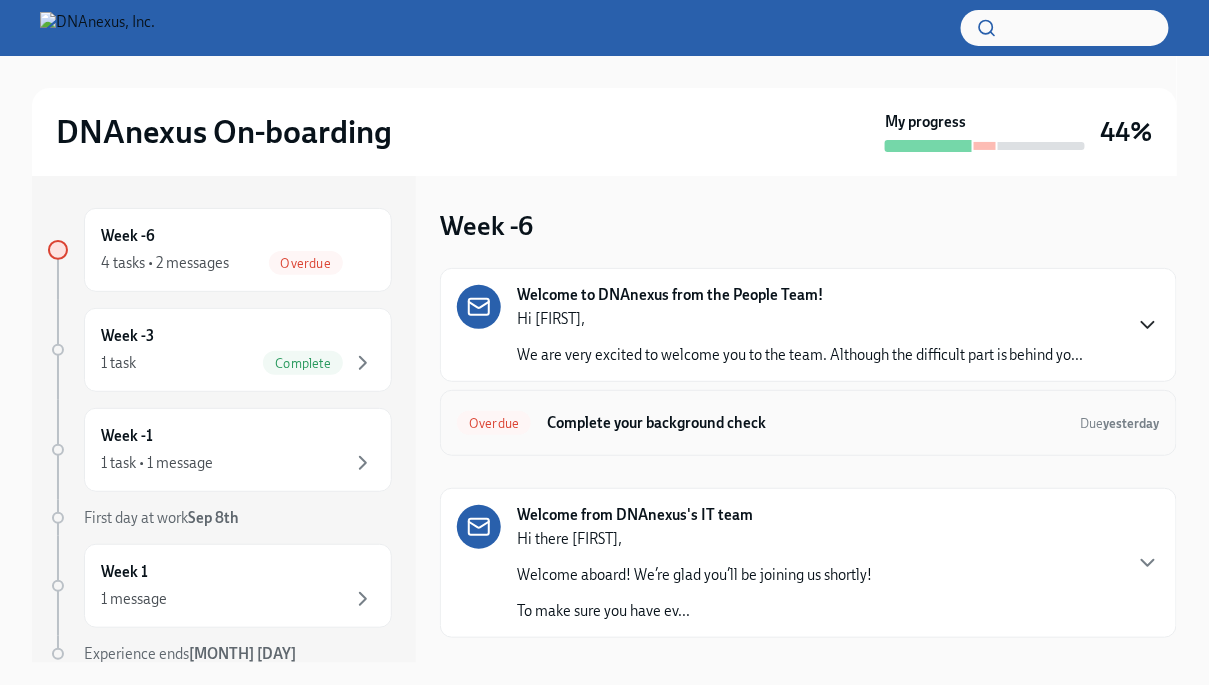 scroll, scrollTop: 35, scrollLeft: 0, axis: vertical 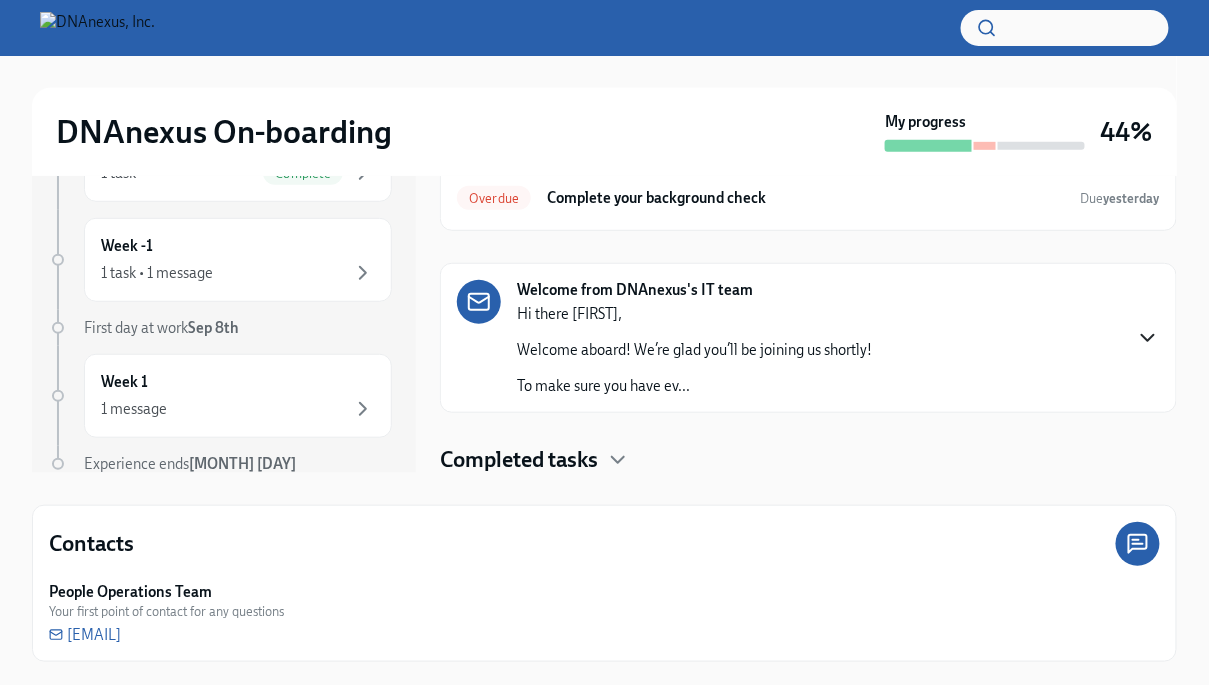 click 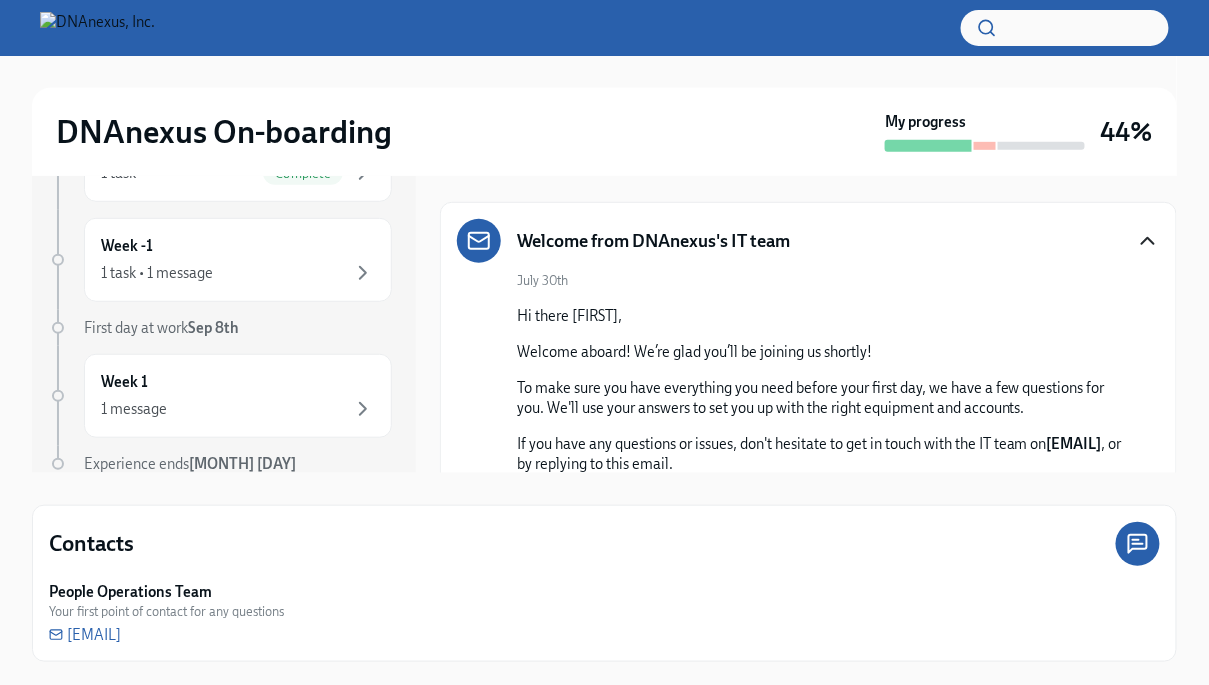 scroll, scrollTop: 174, scrollLeft: 0, axis: vertical 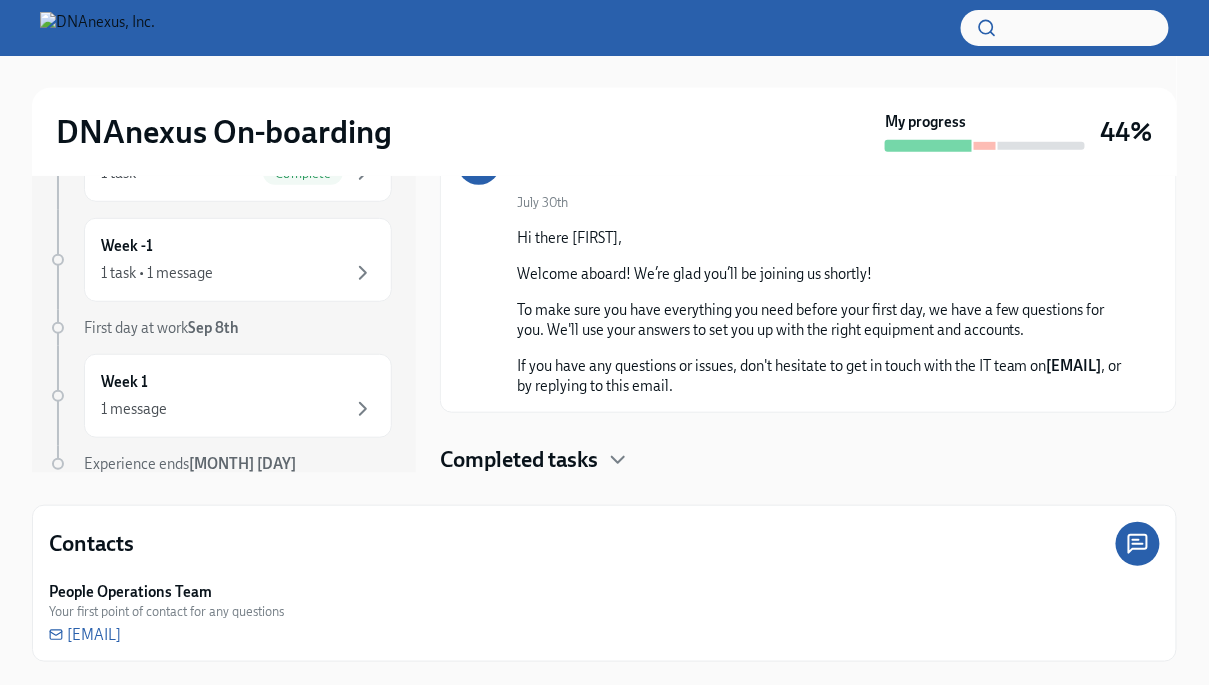 click on "Completed tasks" at bounding box center (519, 460) 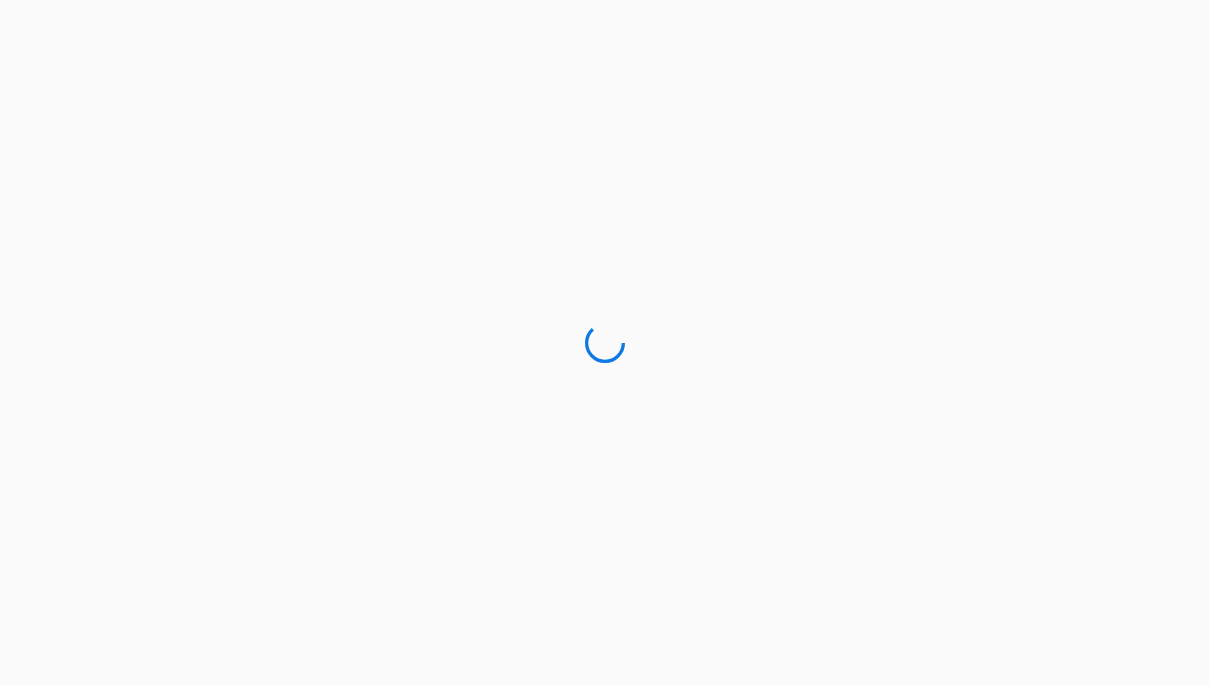 scroll, scrollTop: 0, scrollLeft: 0, axis: both 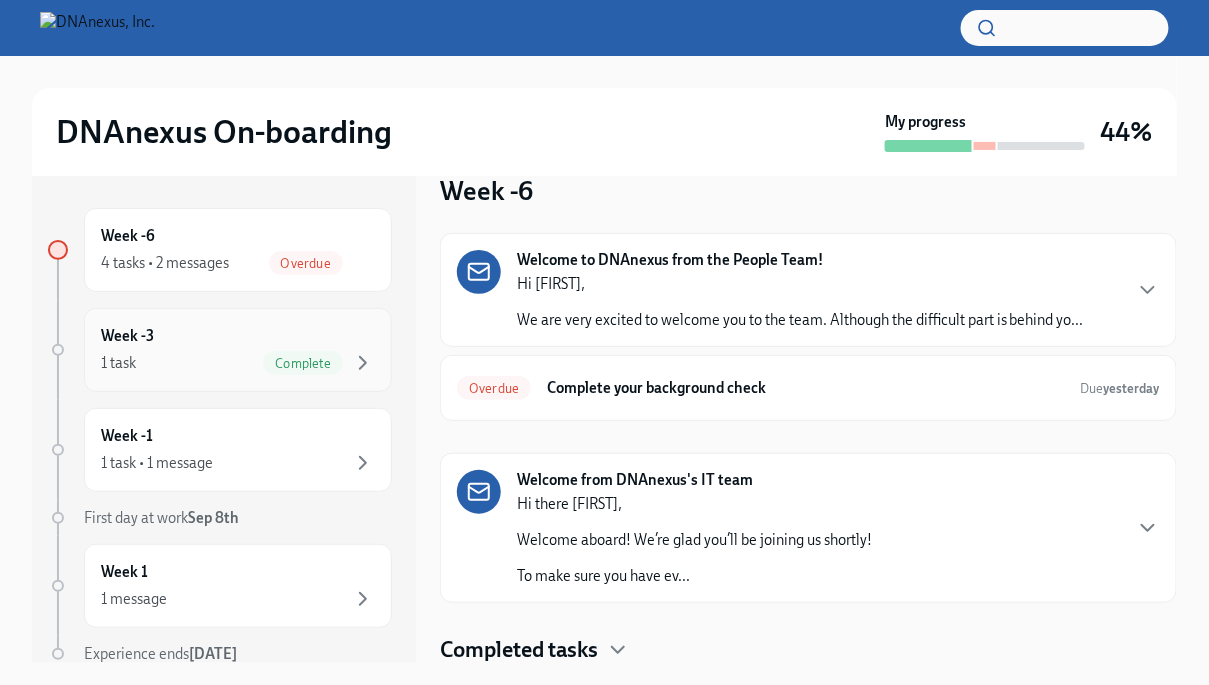 click on "Complete" at bounding box center [303, 363] 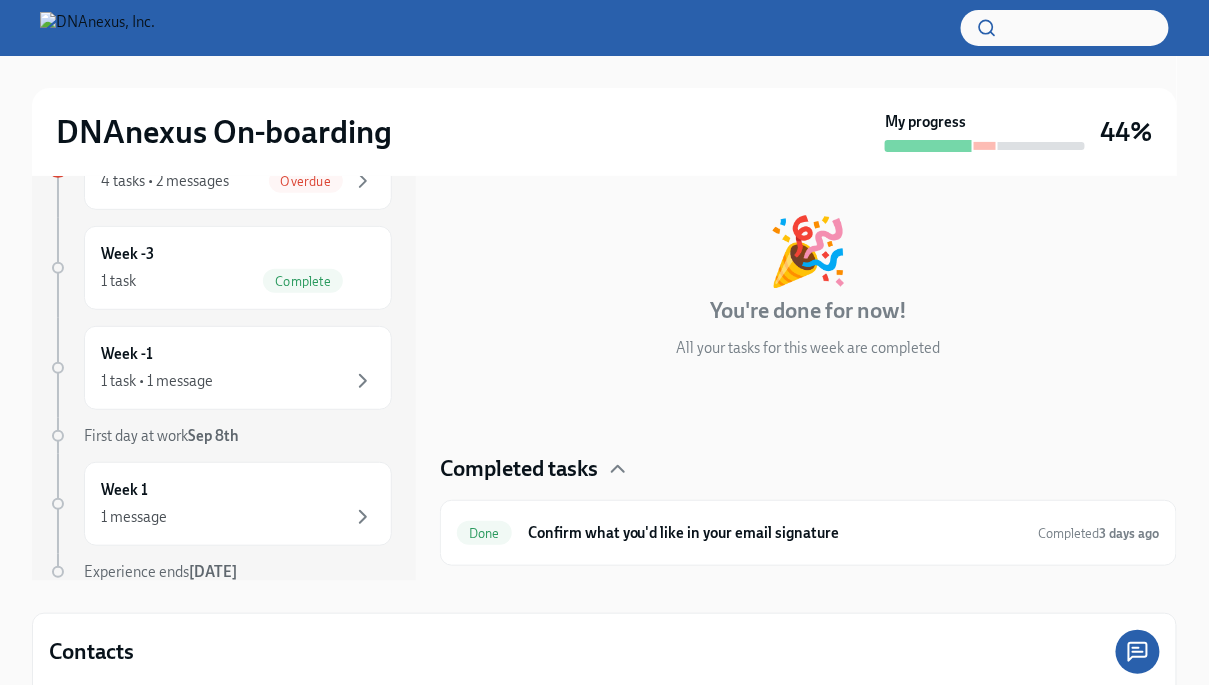 scroll, scrollTop: 190, scrollLeft: 0, axis: vertical 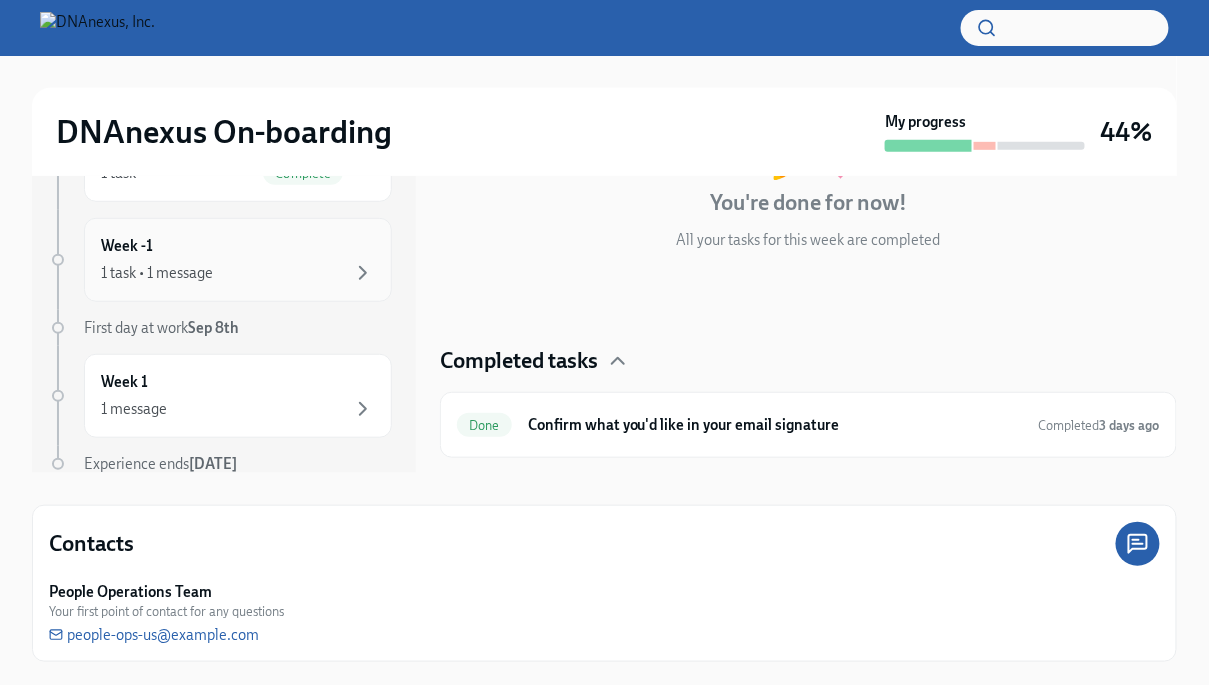 click on "1 task • 1 message" at bounding box center (238, 273) 